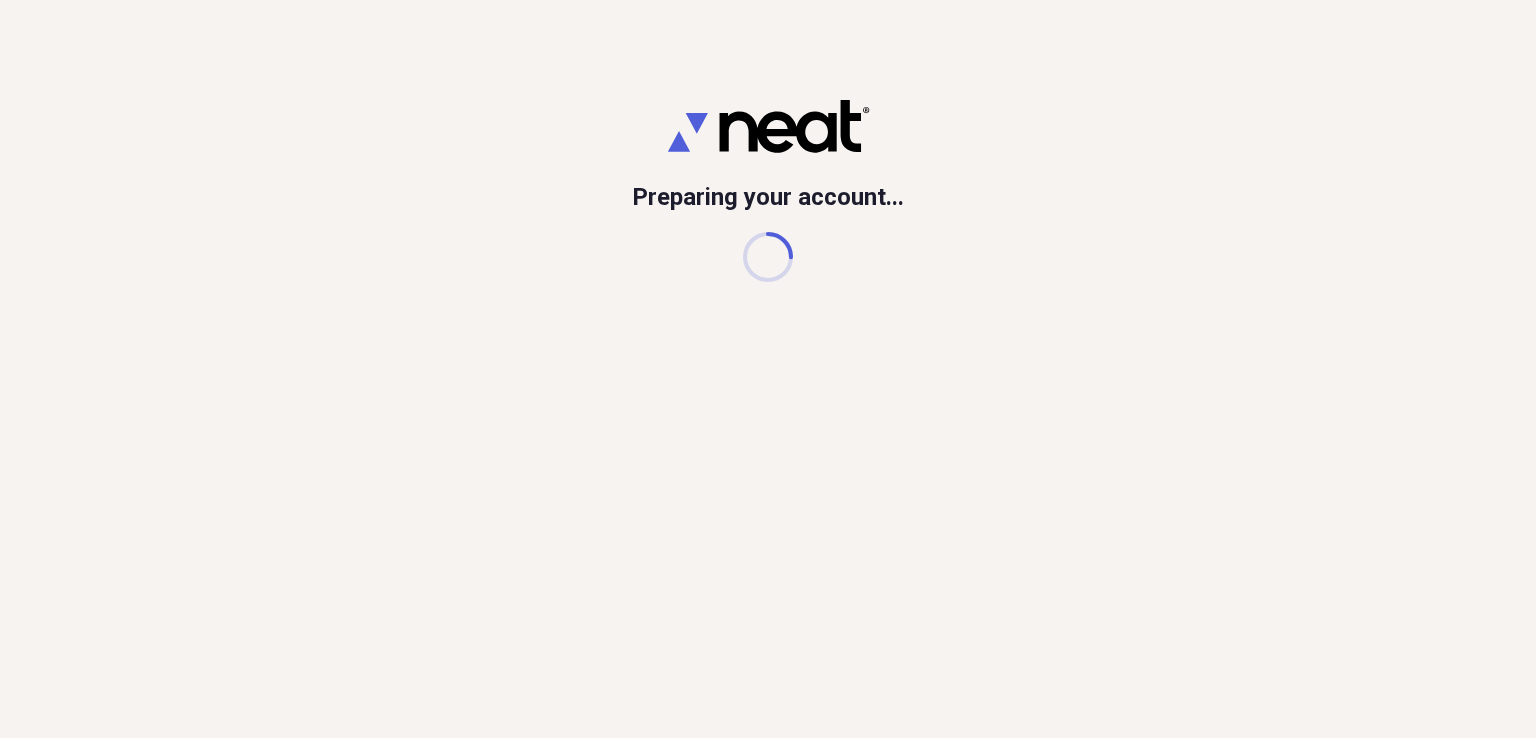 scroll, scrollTop: 0, scrollLeft: 0, axis: both 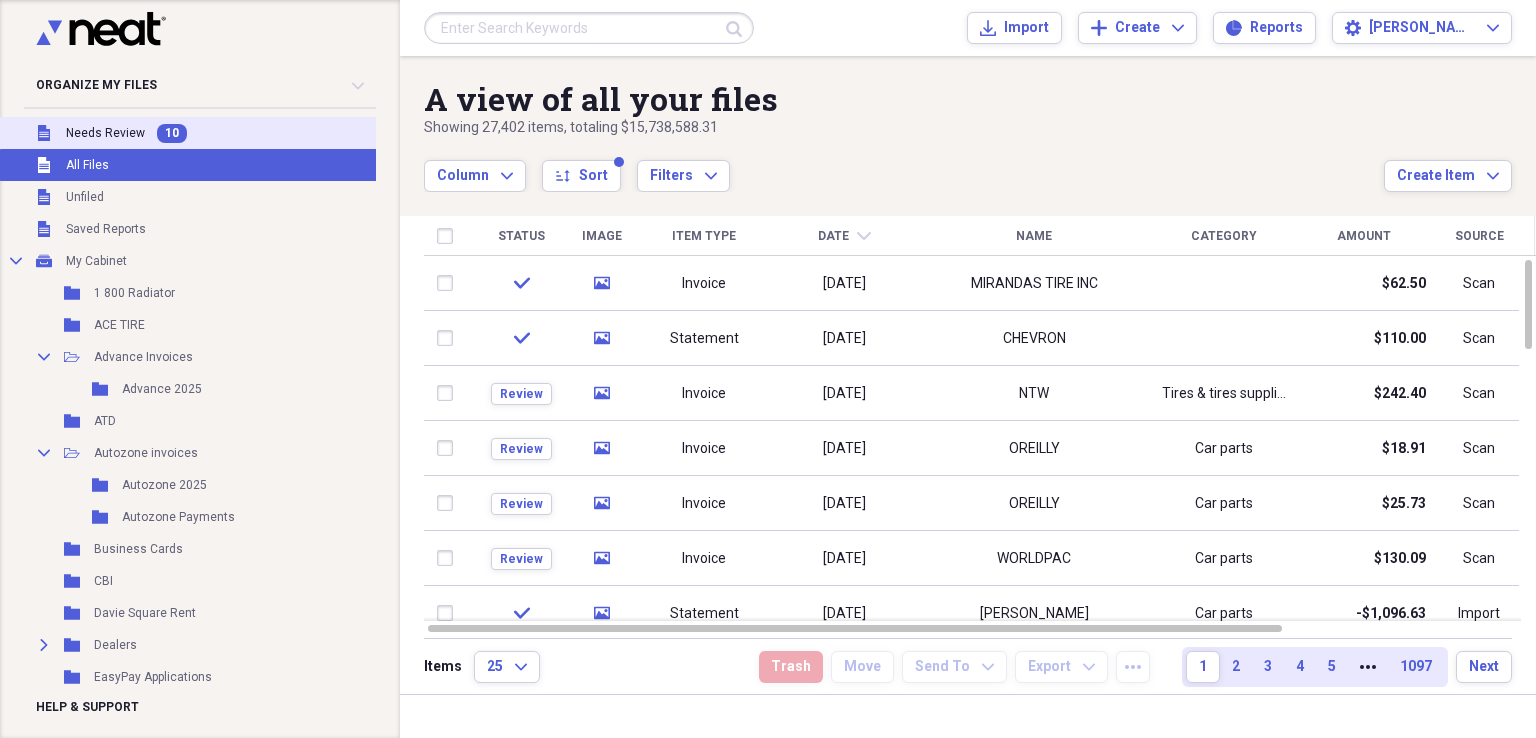 click on "Needs Review" at bounding box center (105, 133) 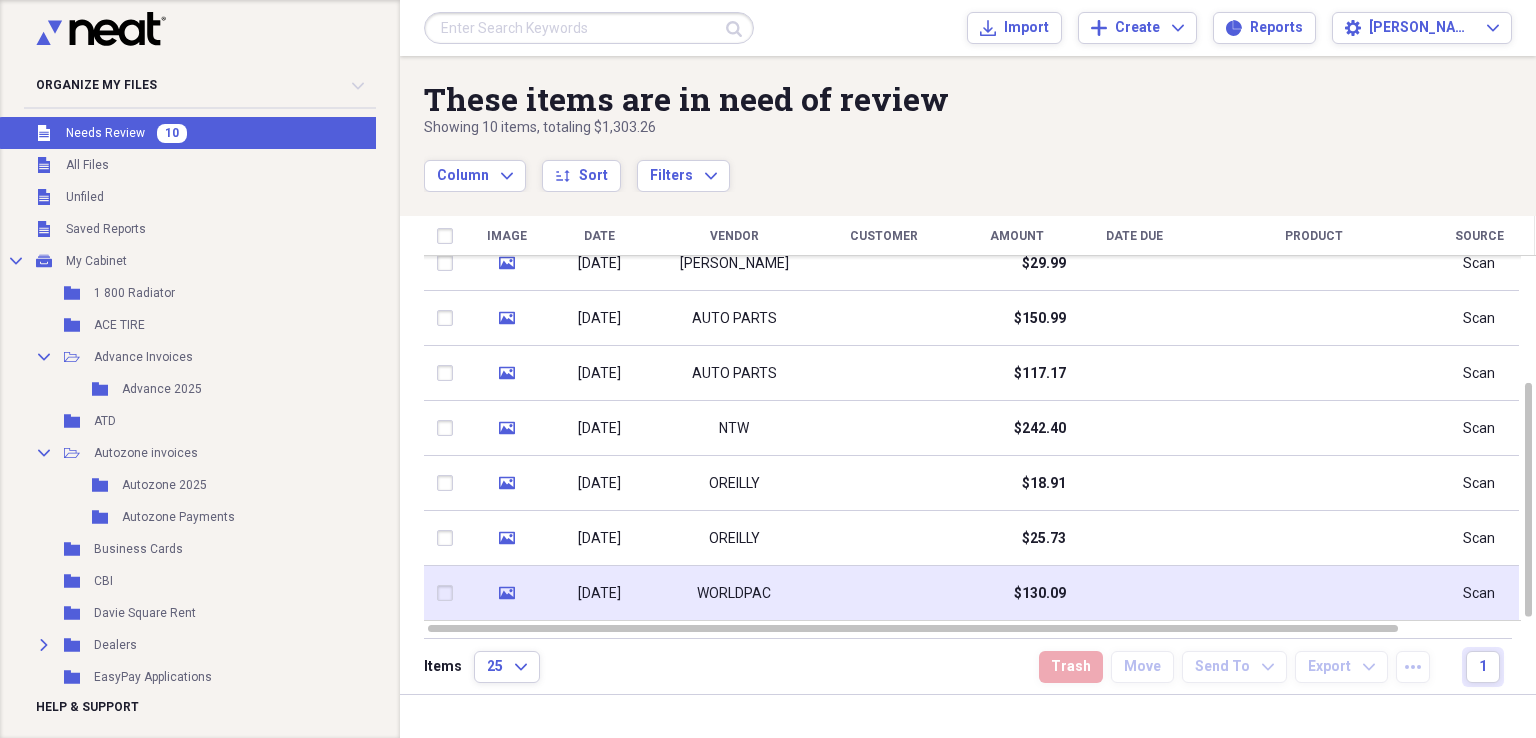 click on "WORLDPAC" at bounding box center (734, 594) 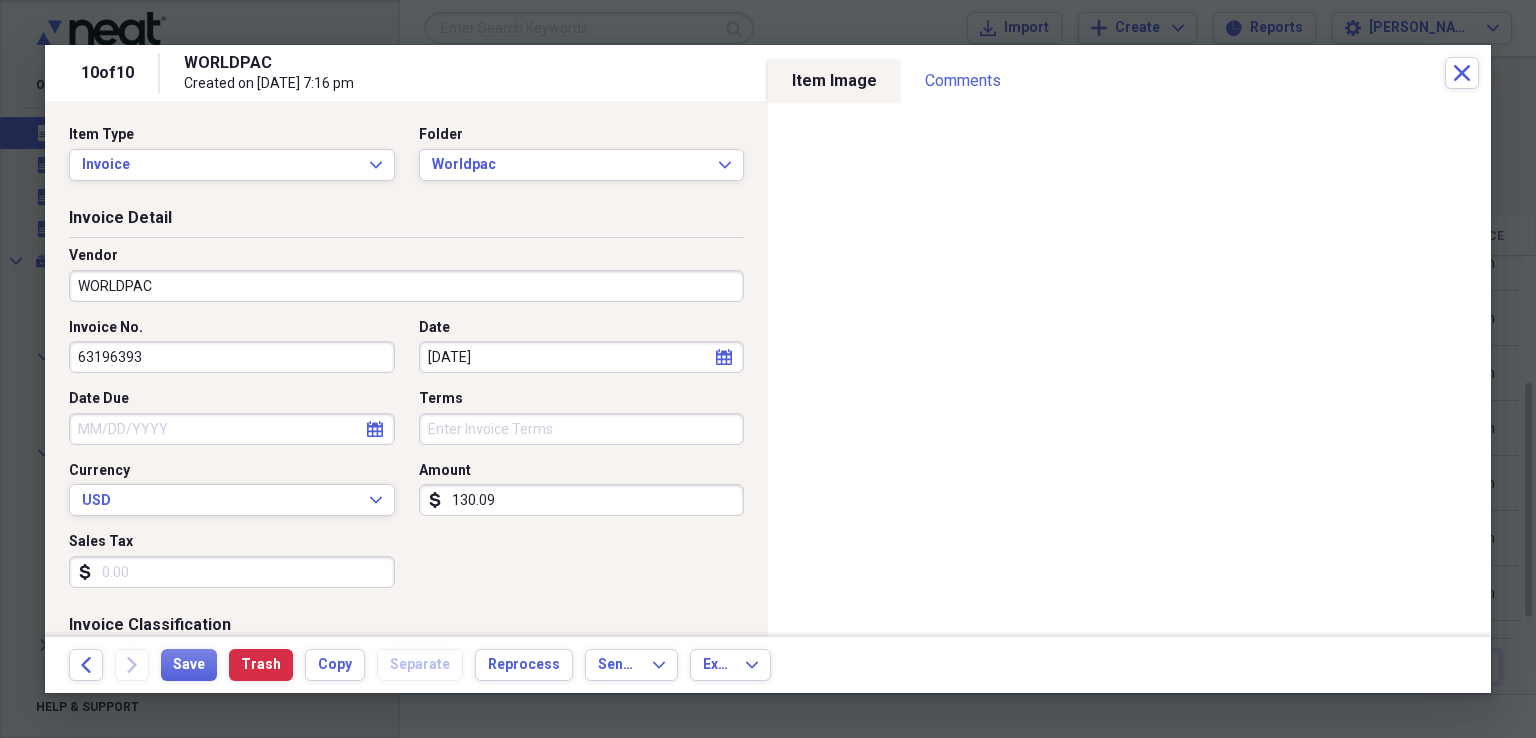 click on "130.09" at bounding box center (582, 500) 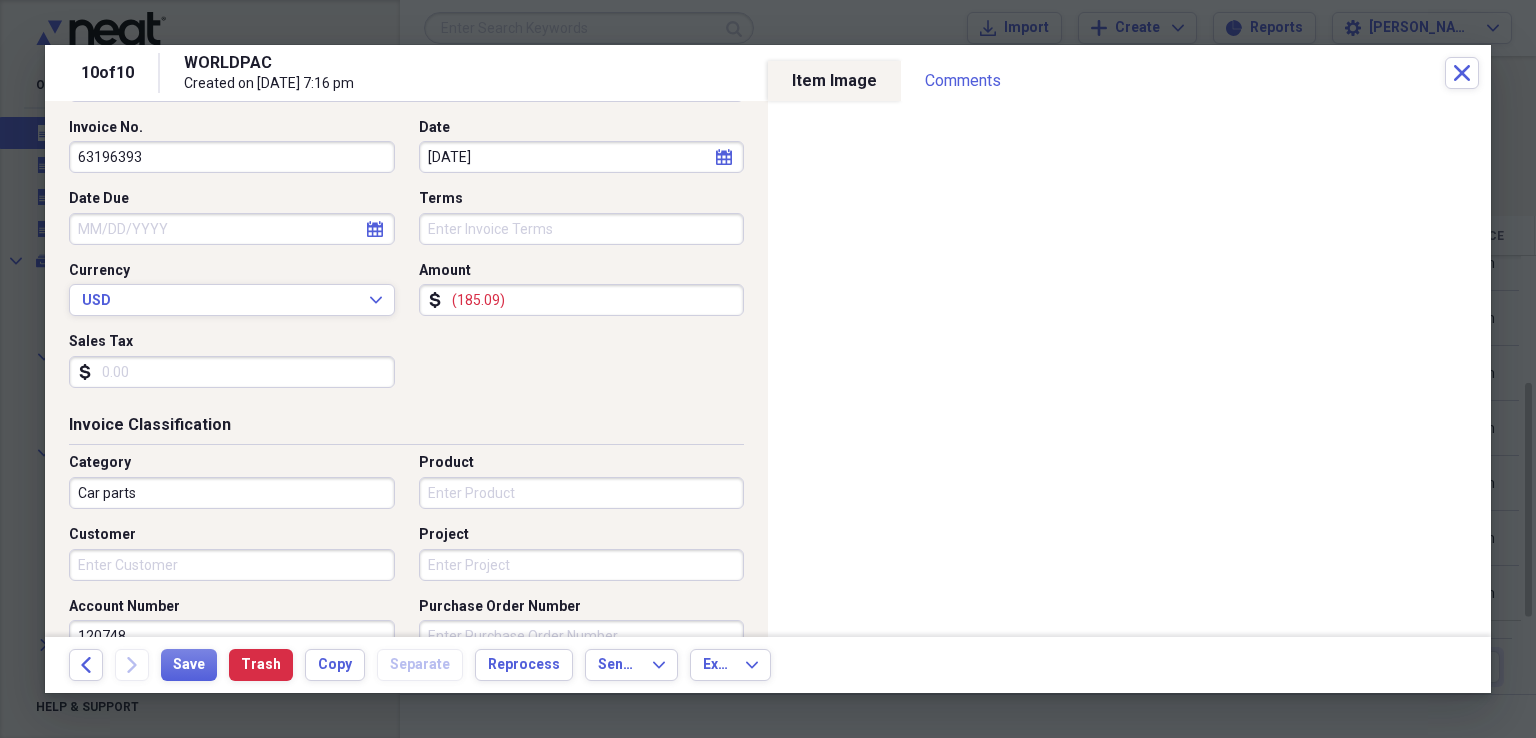 scroll, scrollTop: 300, scrollLeft: 0, axis: vertical 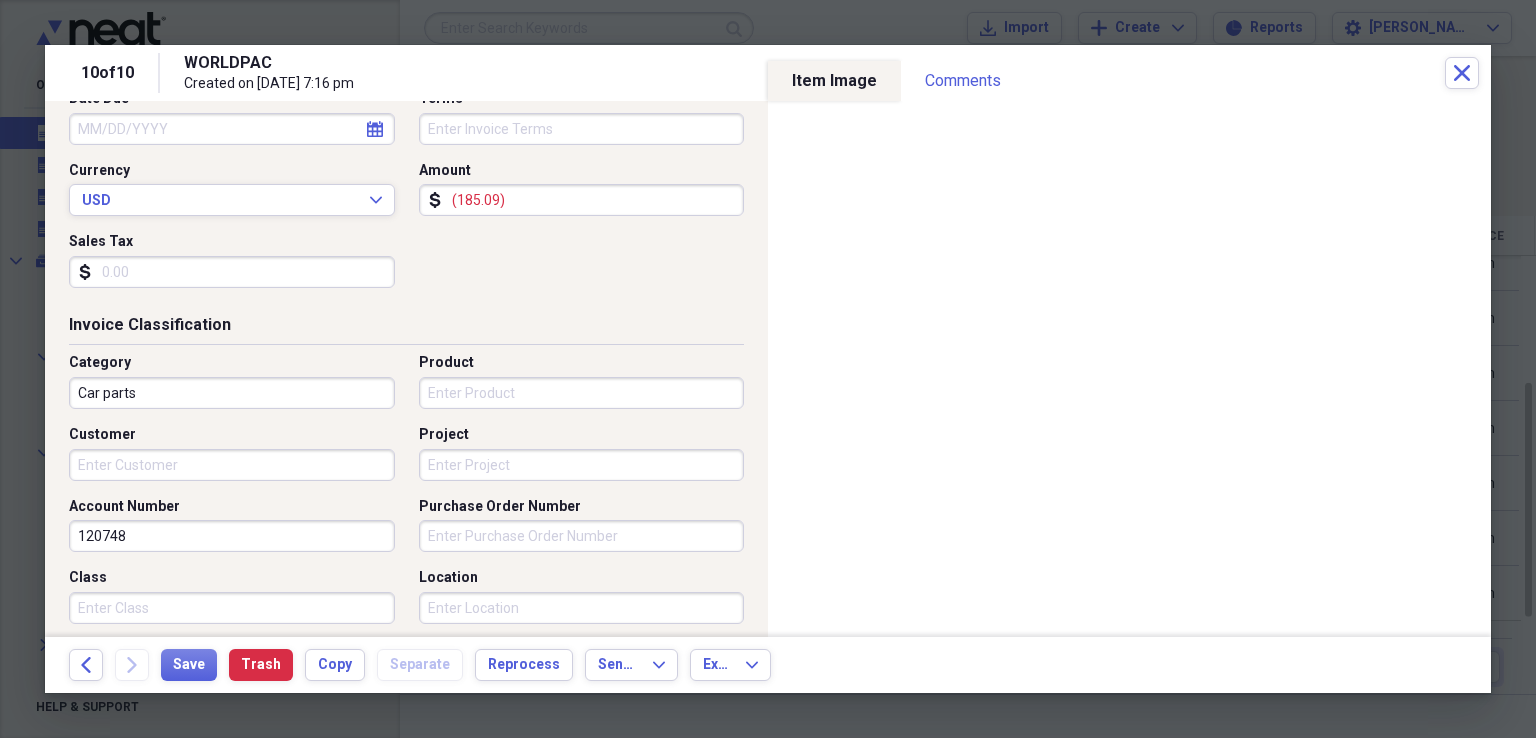 type on "(185.09)" 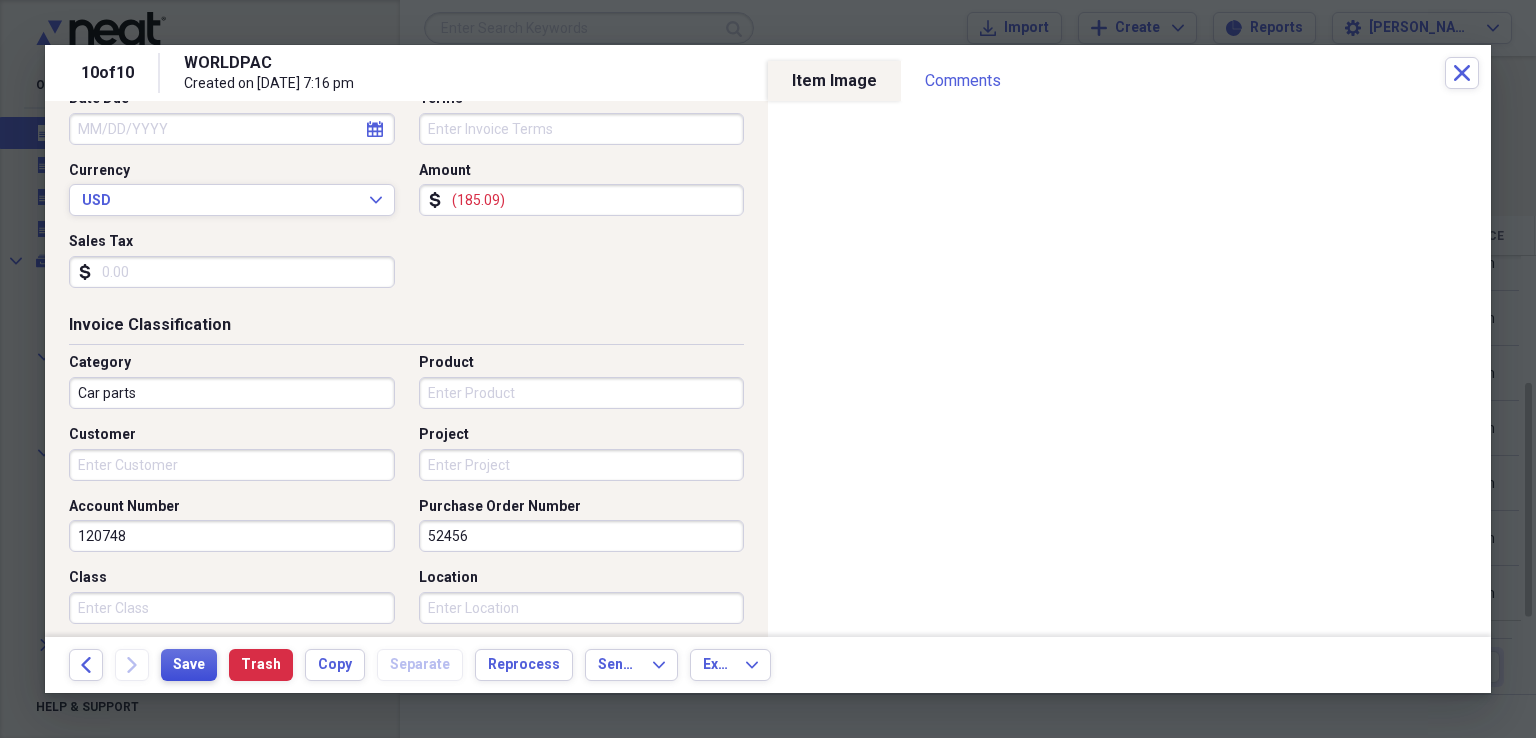 type on "52456" 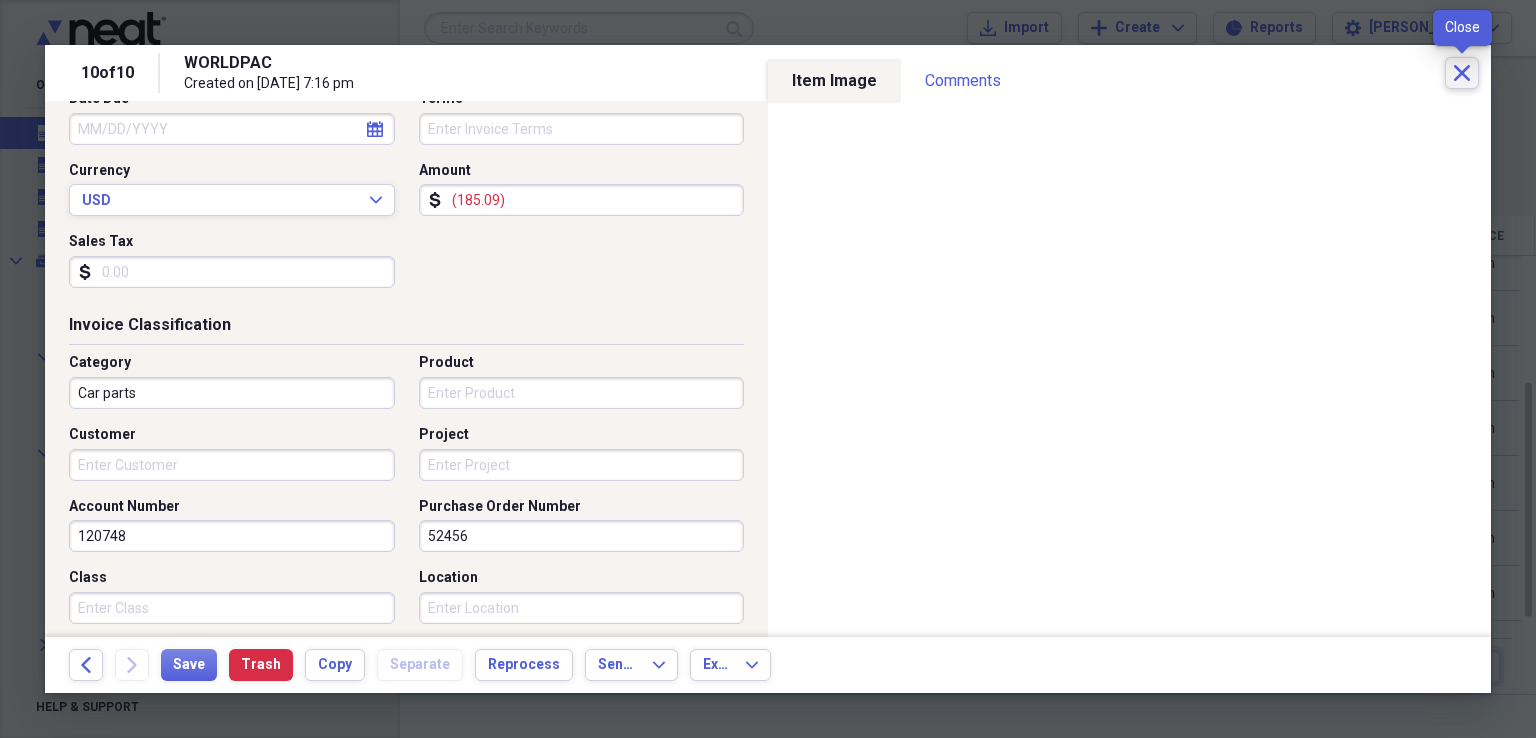 click 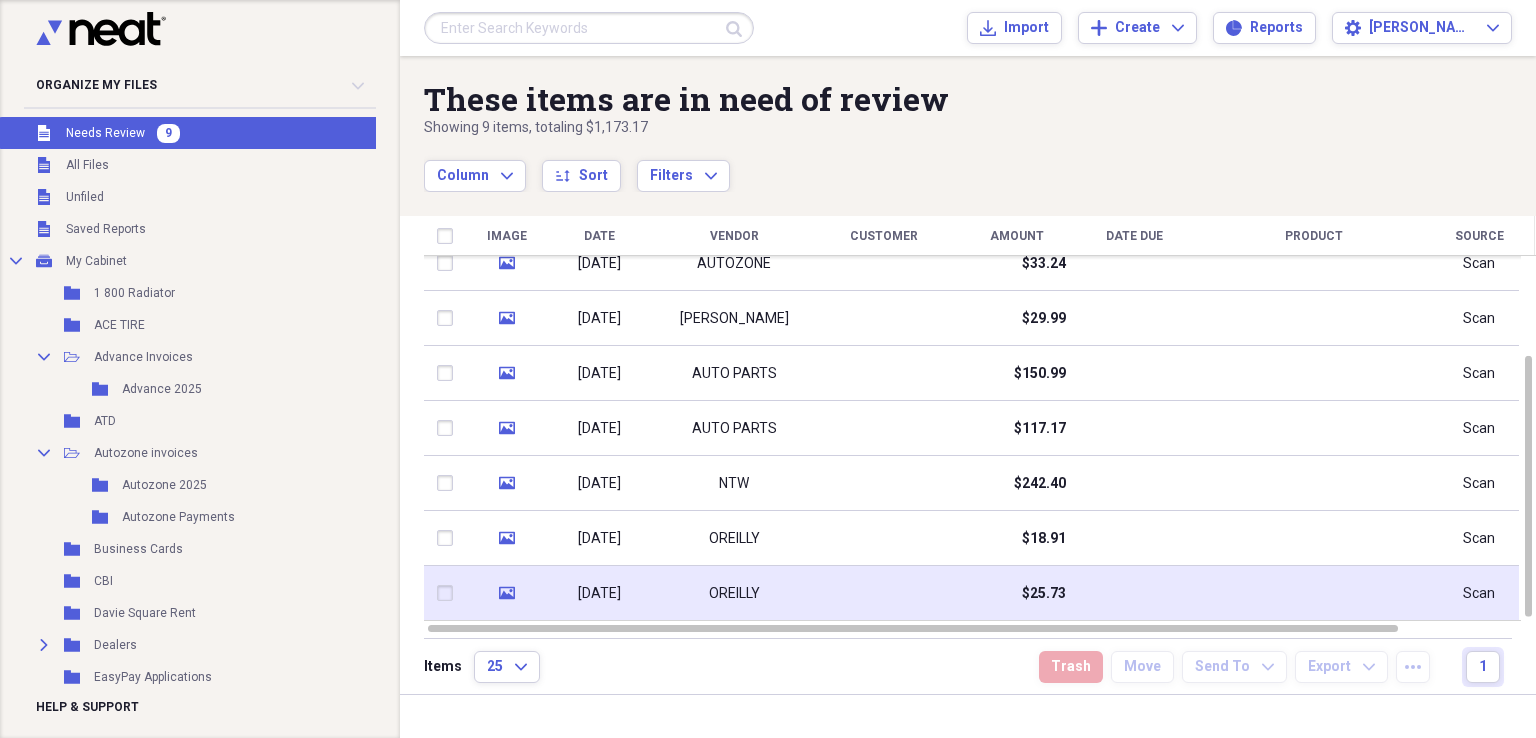 click at bounding box center [884, 593] 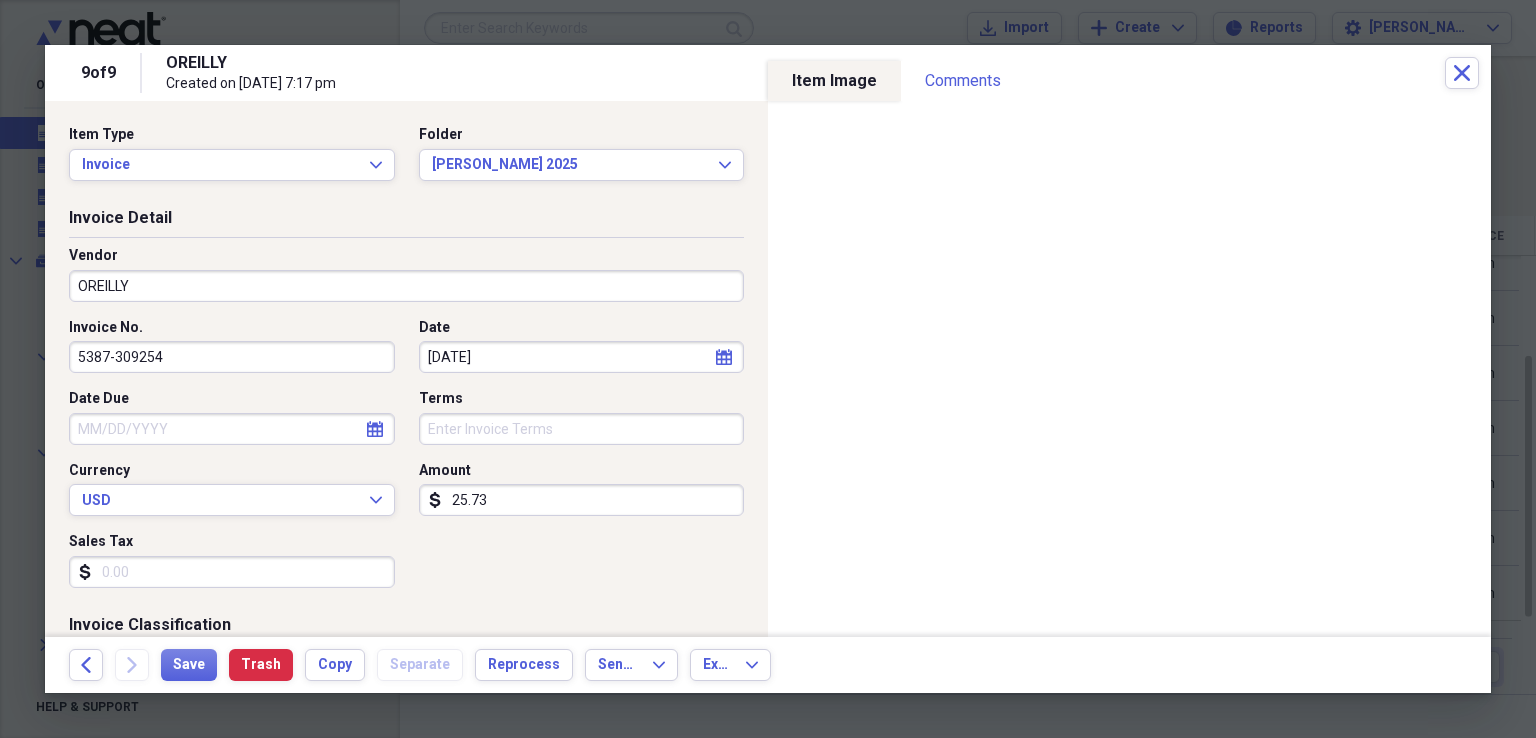 scroll, scrollTop: 400, scrollLeft: 0, axis: vertical 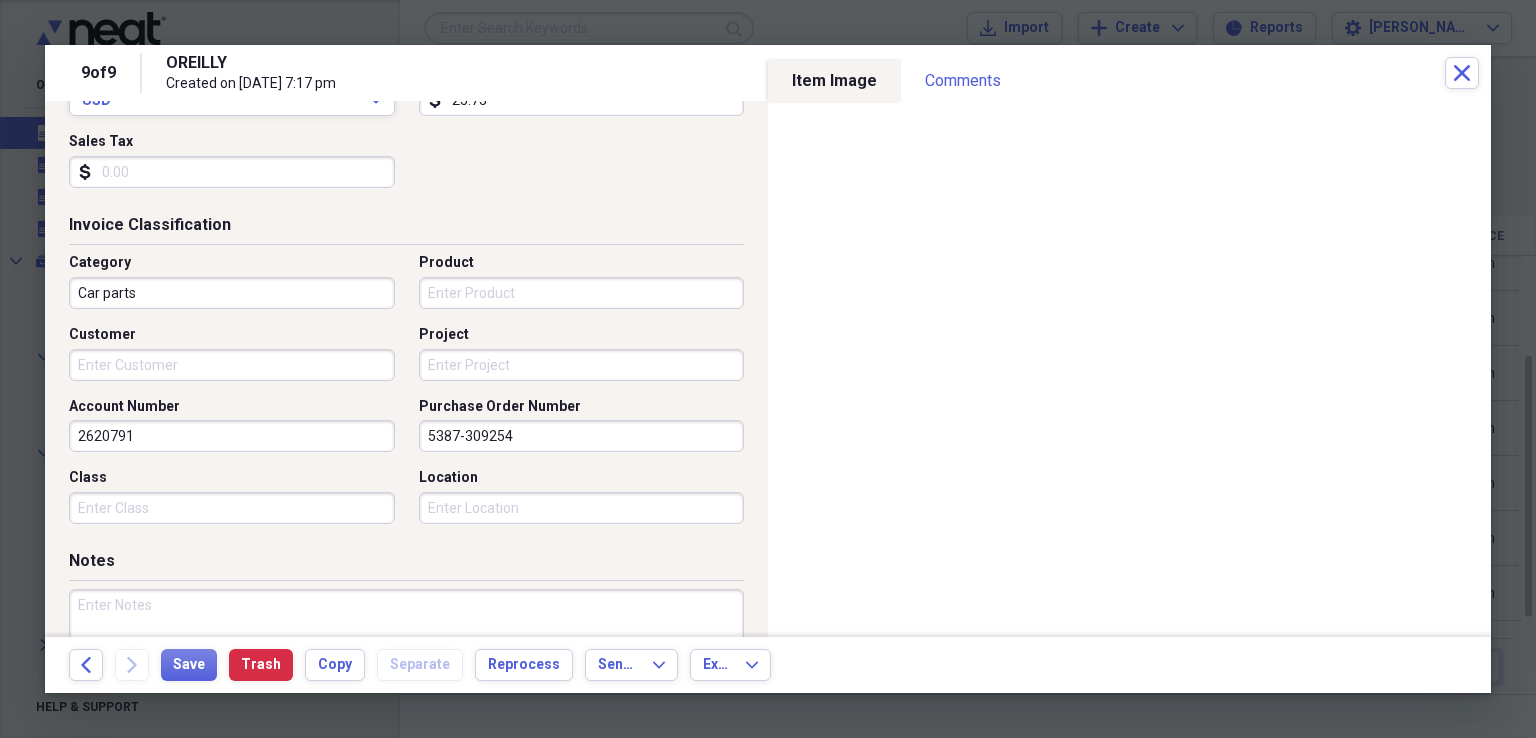drag, startPoint x: 589, startPoint y: 444, endPoint x: 307, endPoint y: 444, distance: 282 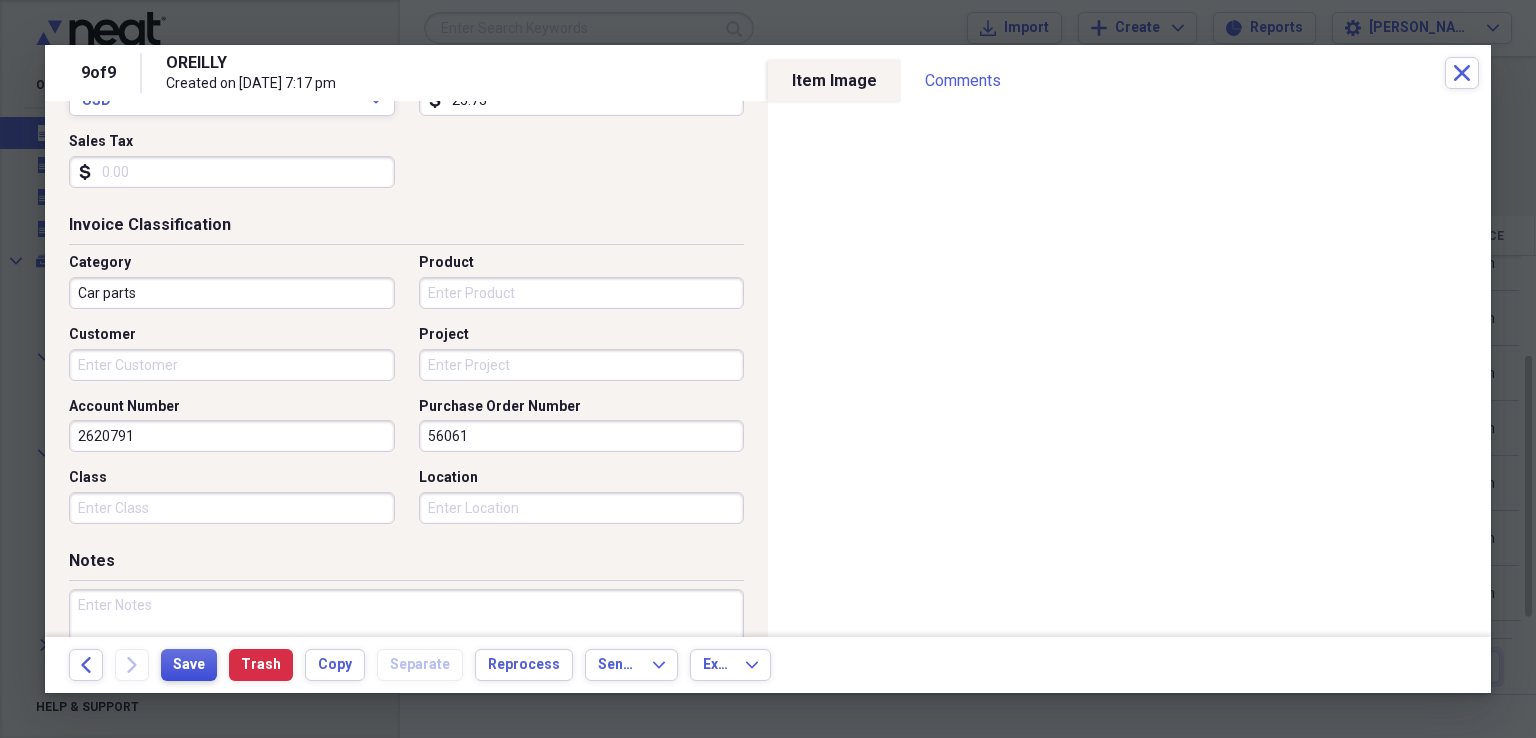 type on "56061" 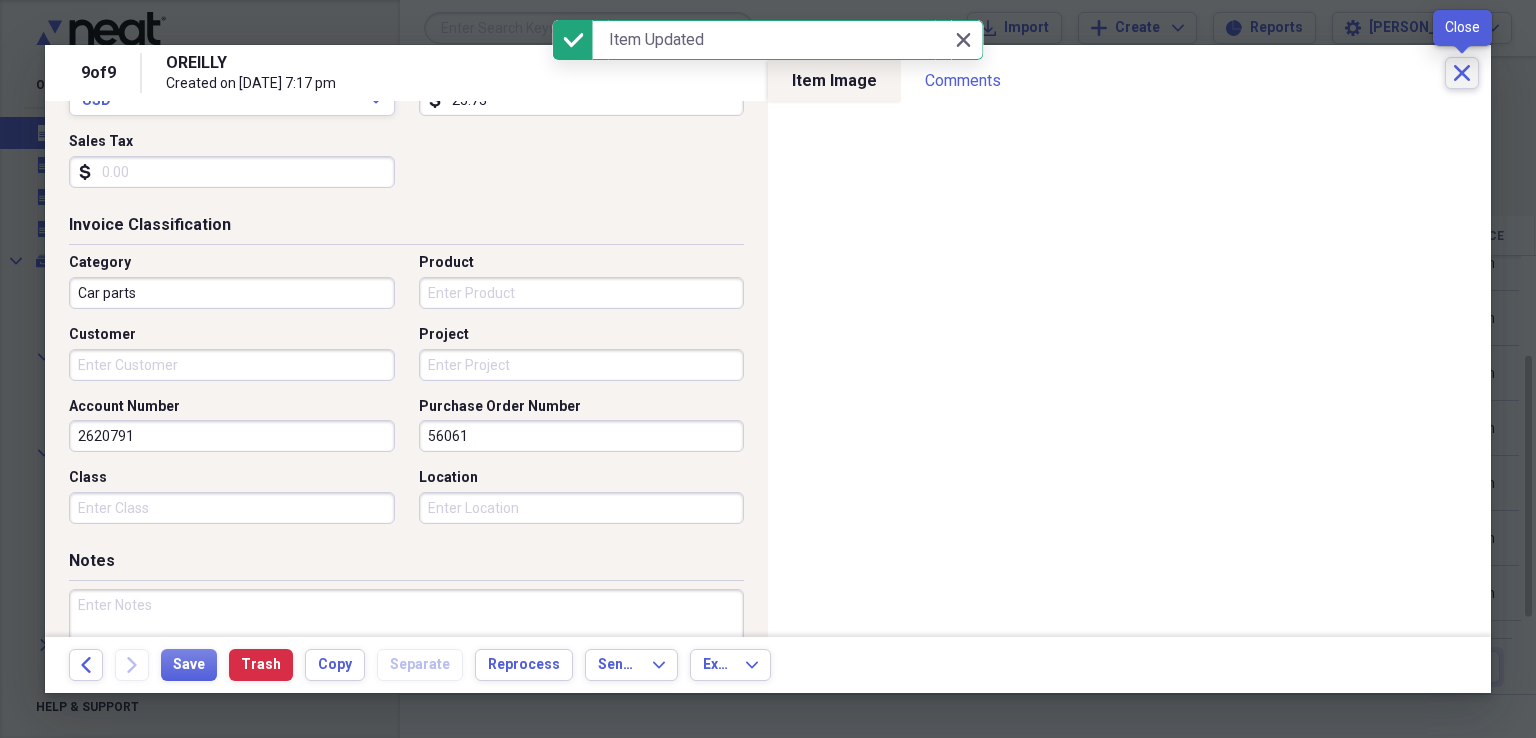 click on "Close" 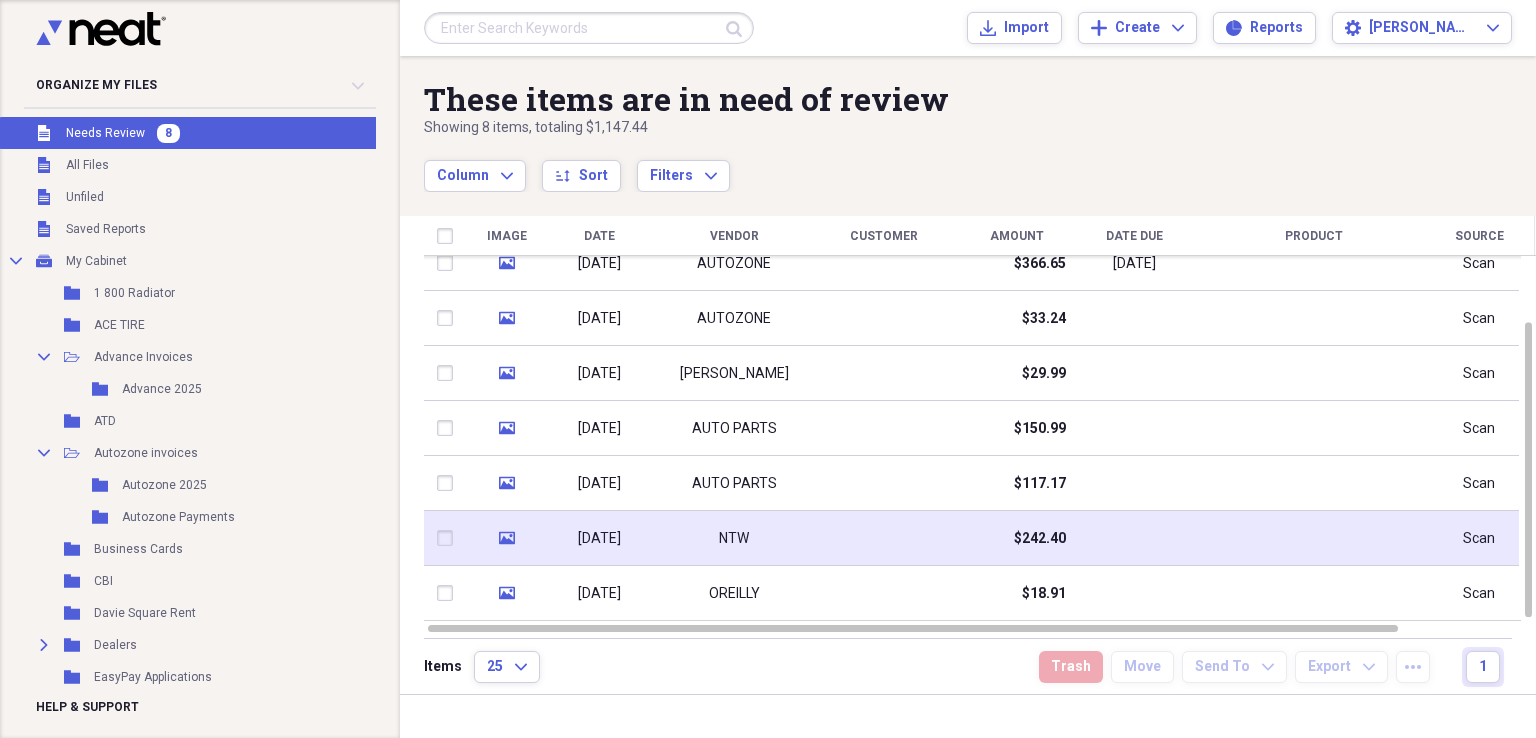 click at bounding box center (884, 538) 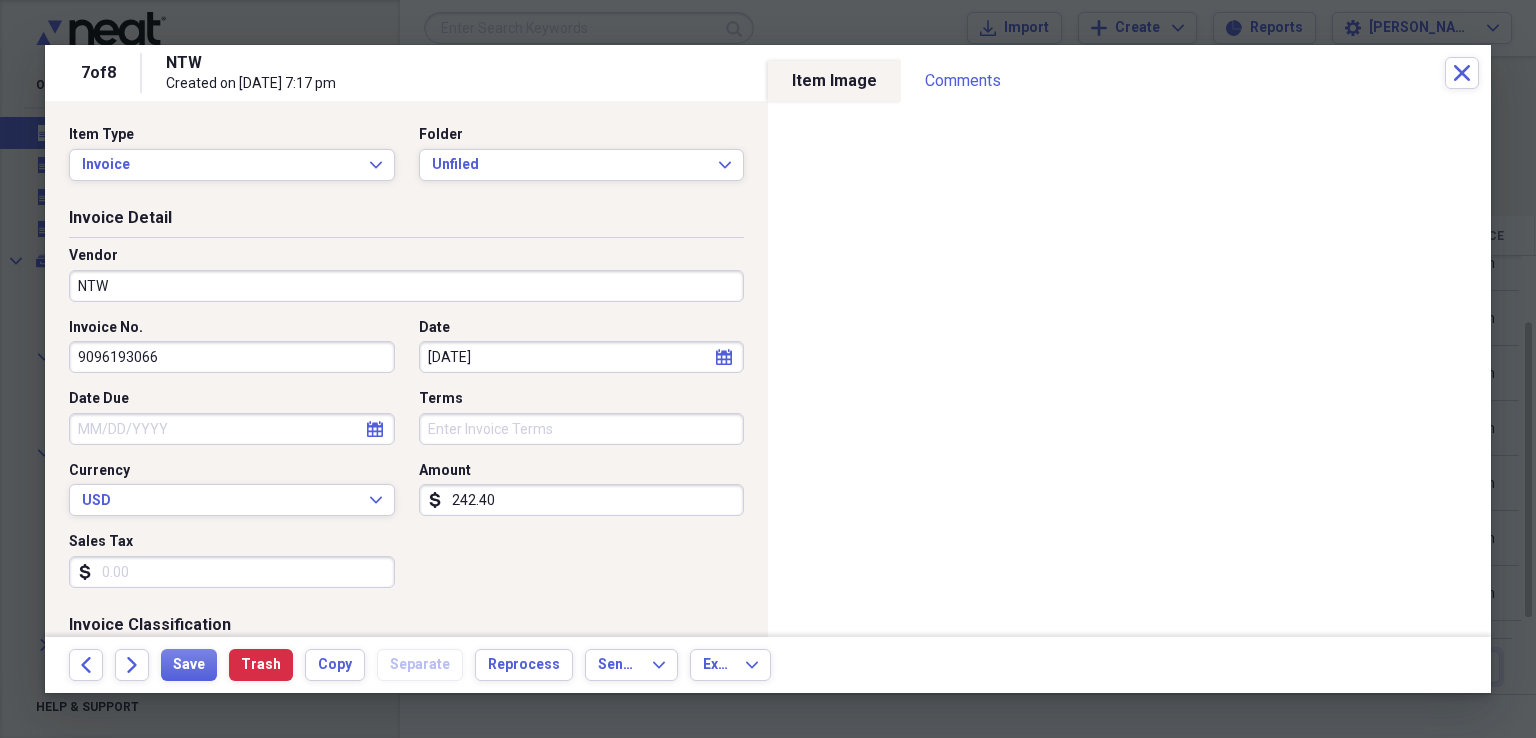 scroll, scrollTop: 300, scrollLeft: 0, axis: vertical 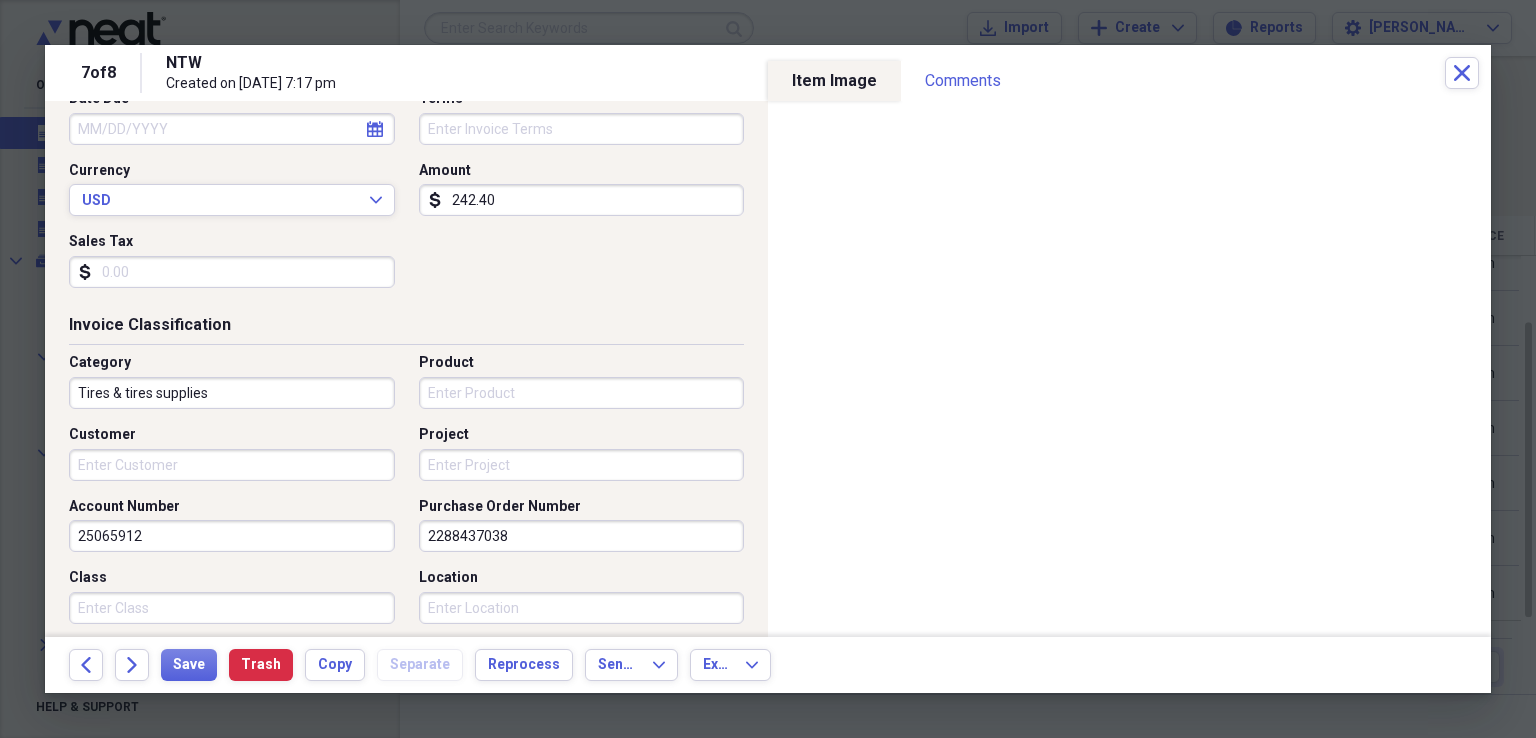 drag, startPoint x: 579, startPoint y: 537, endPoint x: 300, endPoint y: 502, distance: 281.18677 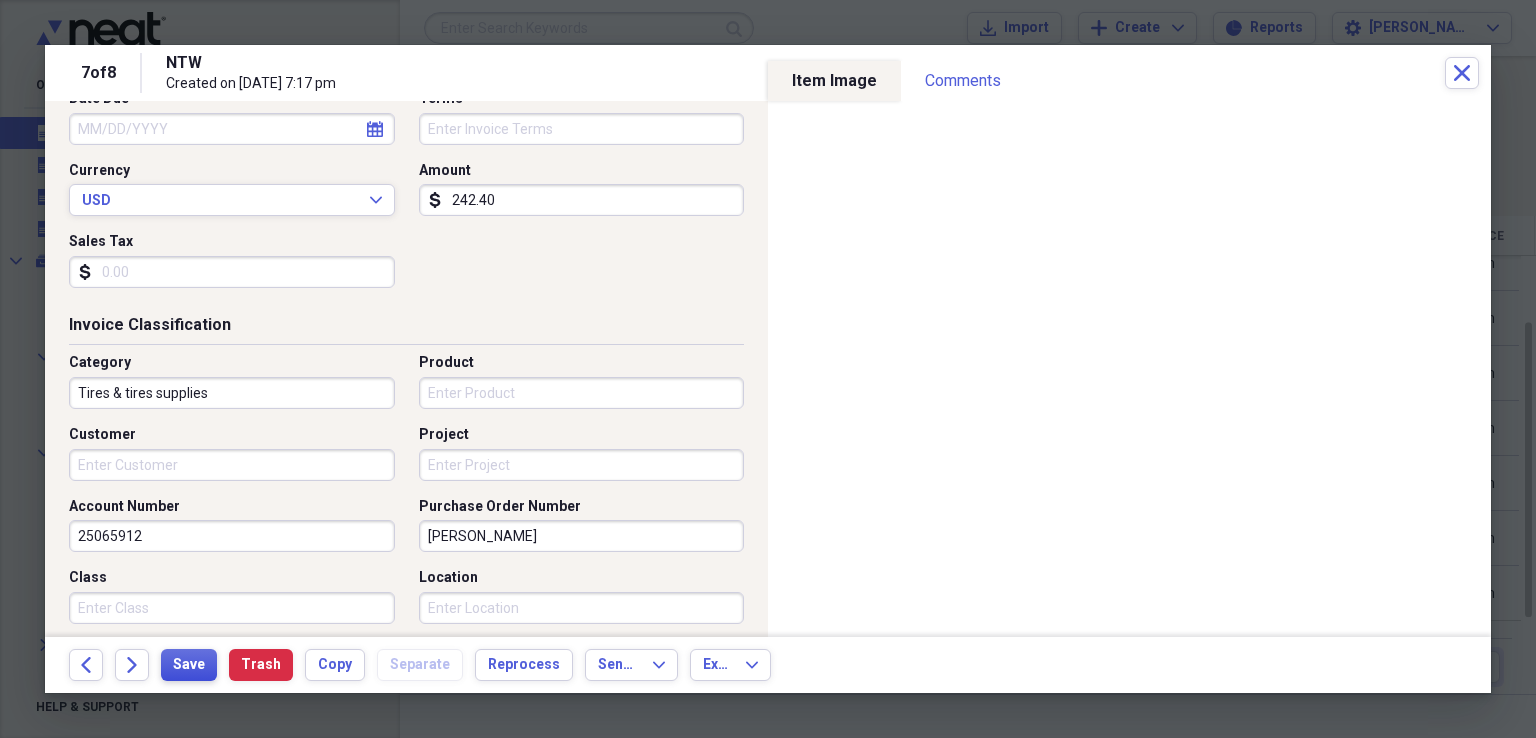 type on "[PERSON_NAME]" 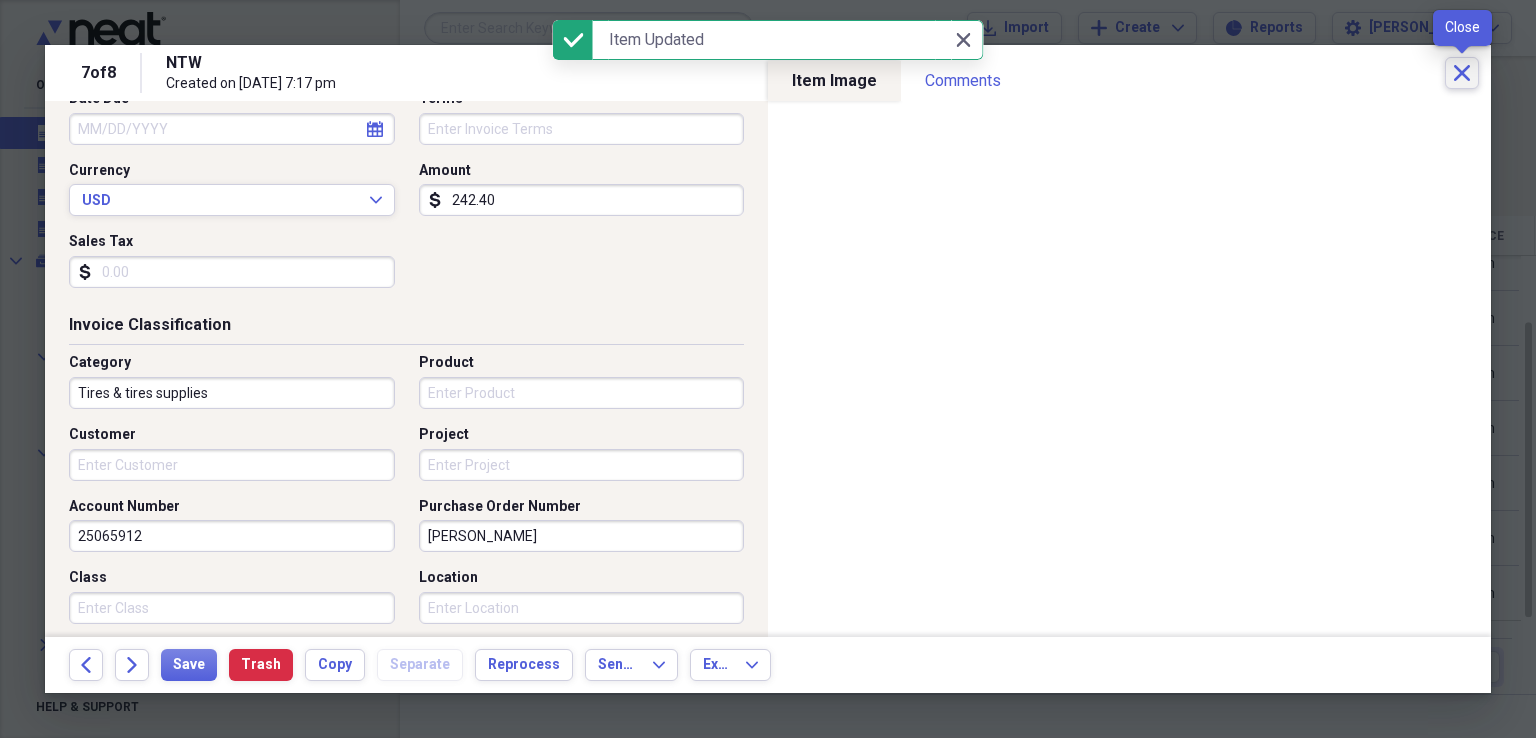 click on "Close" 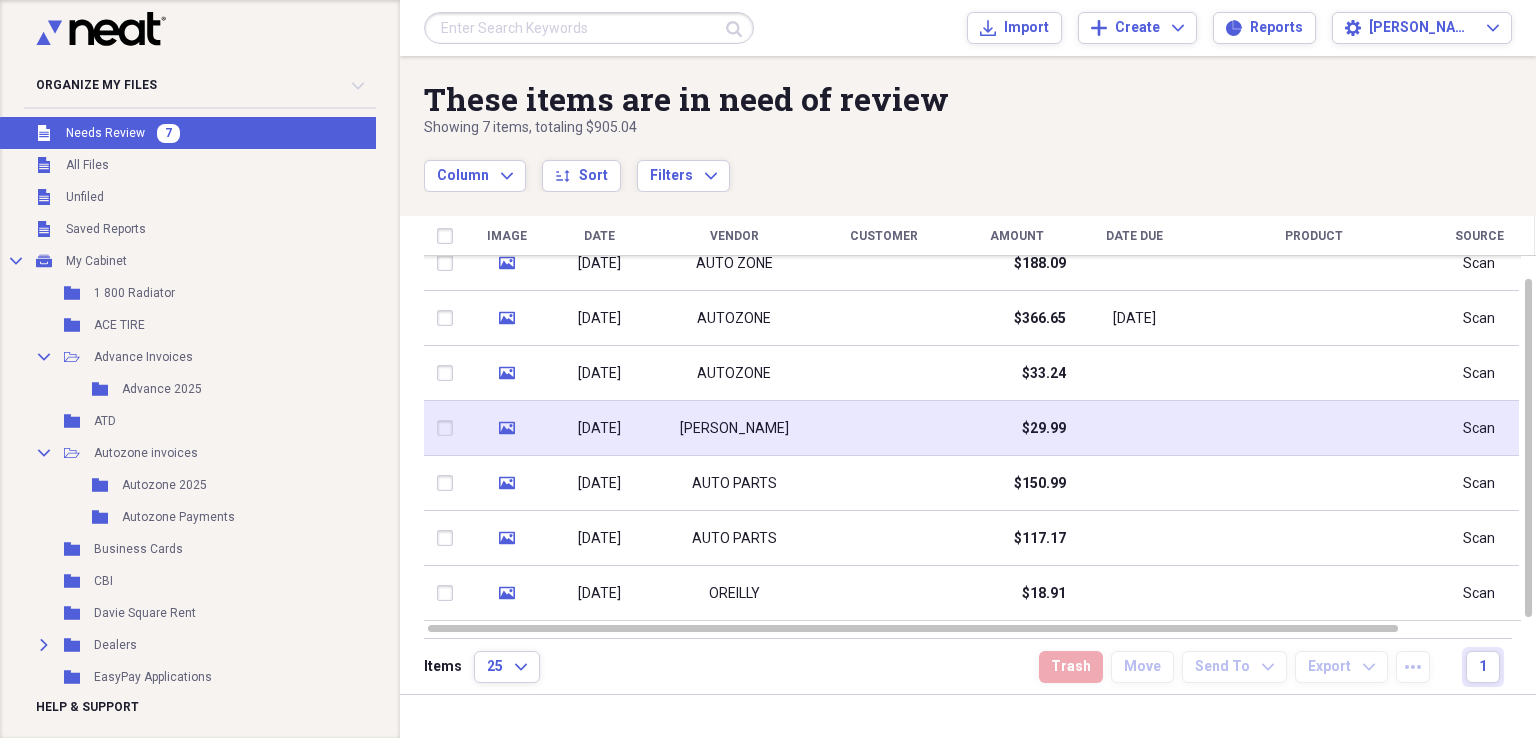 click at bounding box center [884, 428] 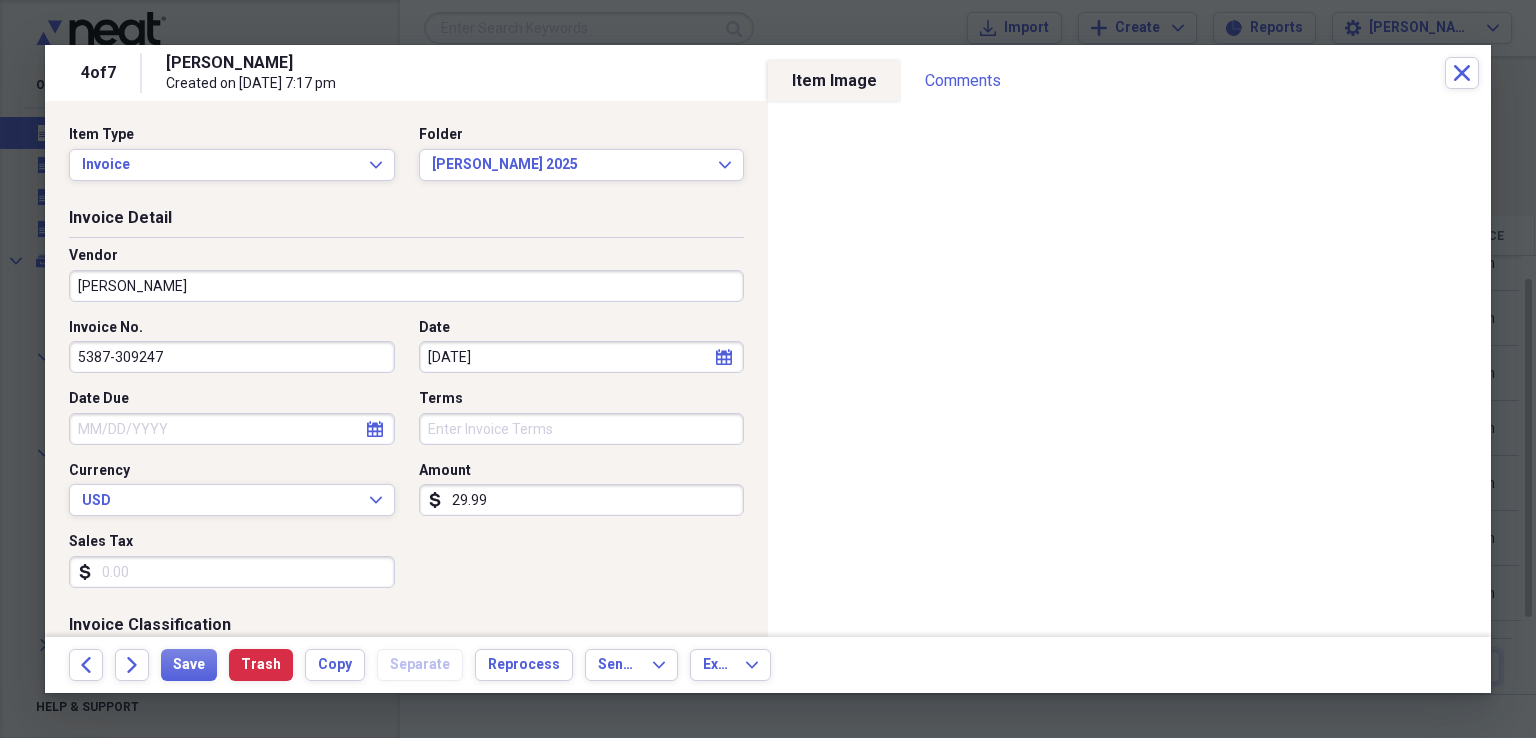 scroll, scrollTop: 300, scrollLeft: 0, axis: vertical 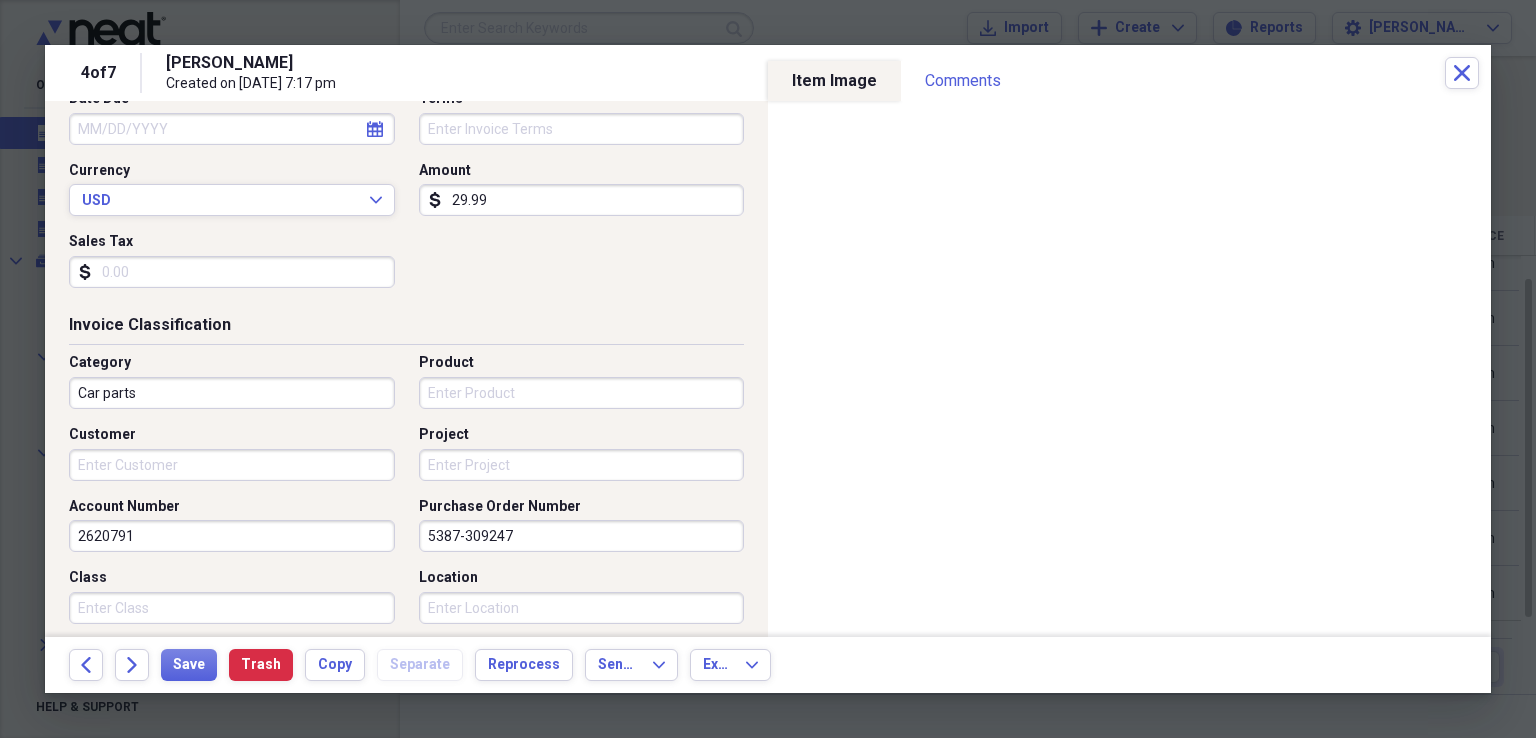 drag, startPoint x: 572, startPoint y: 530, endPoint x: 360, endPoint y: 517, distance: 212.39821 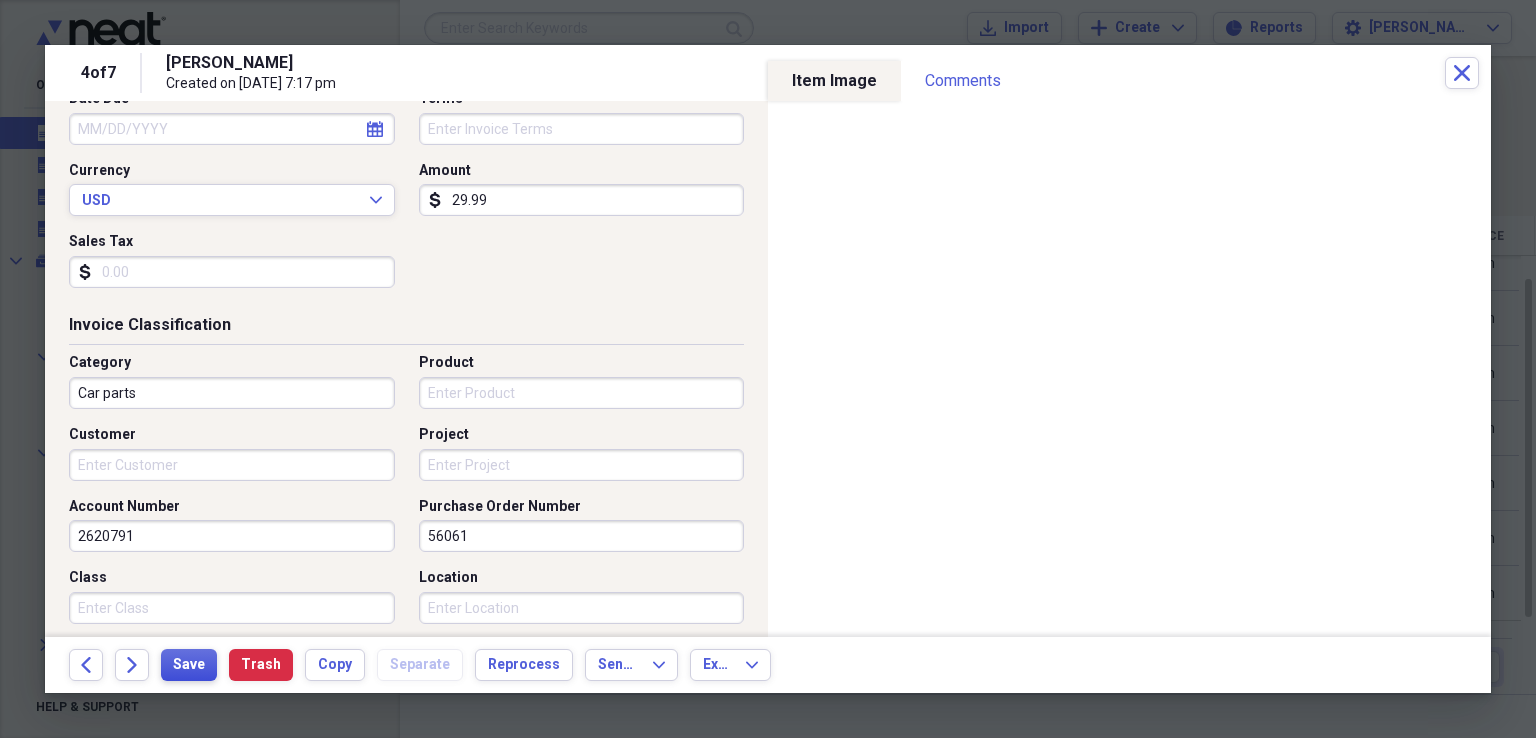 type on "56061" 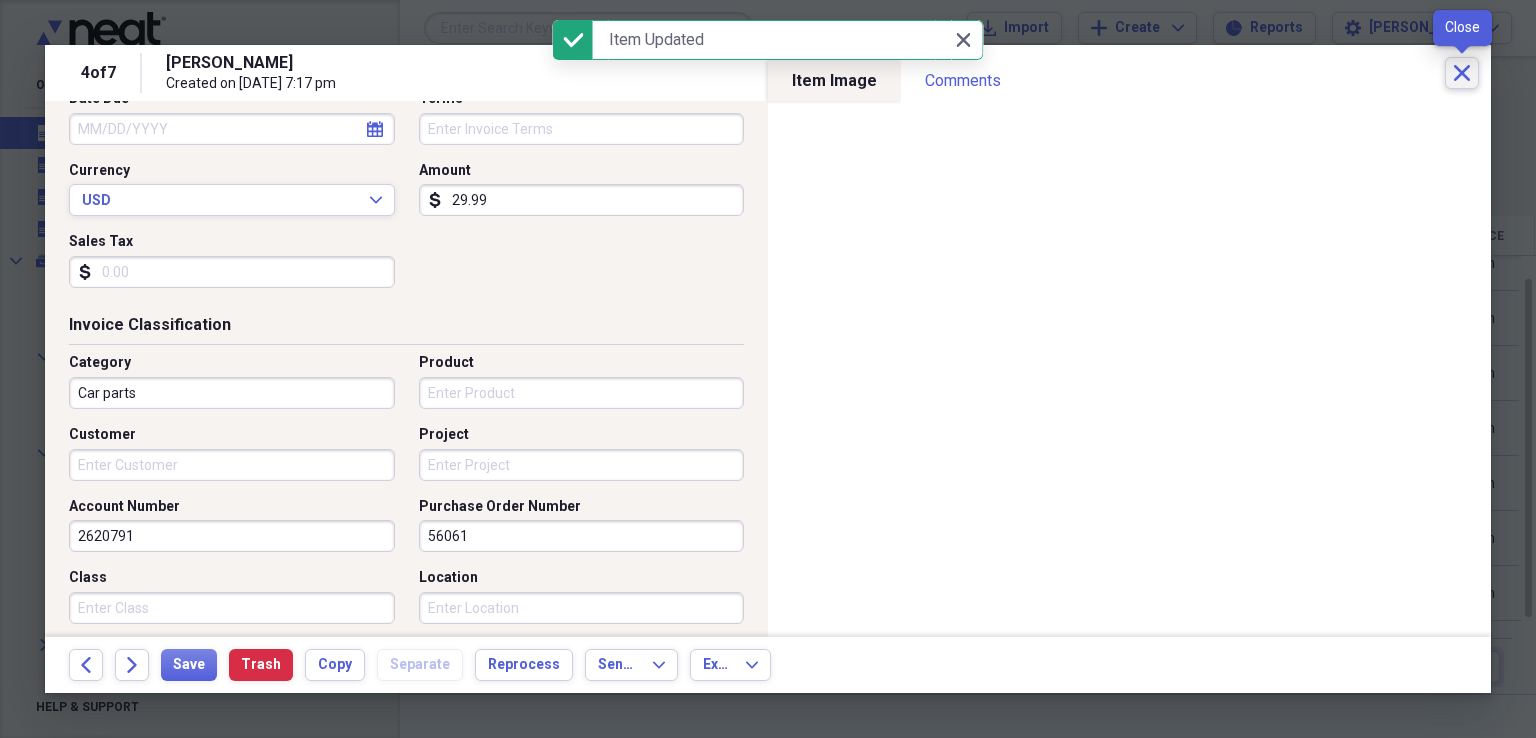 click on "Close" 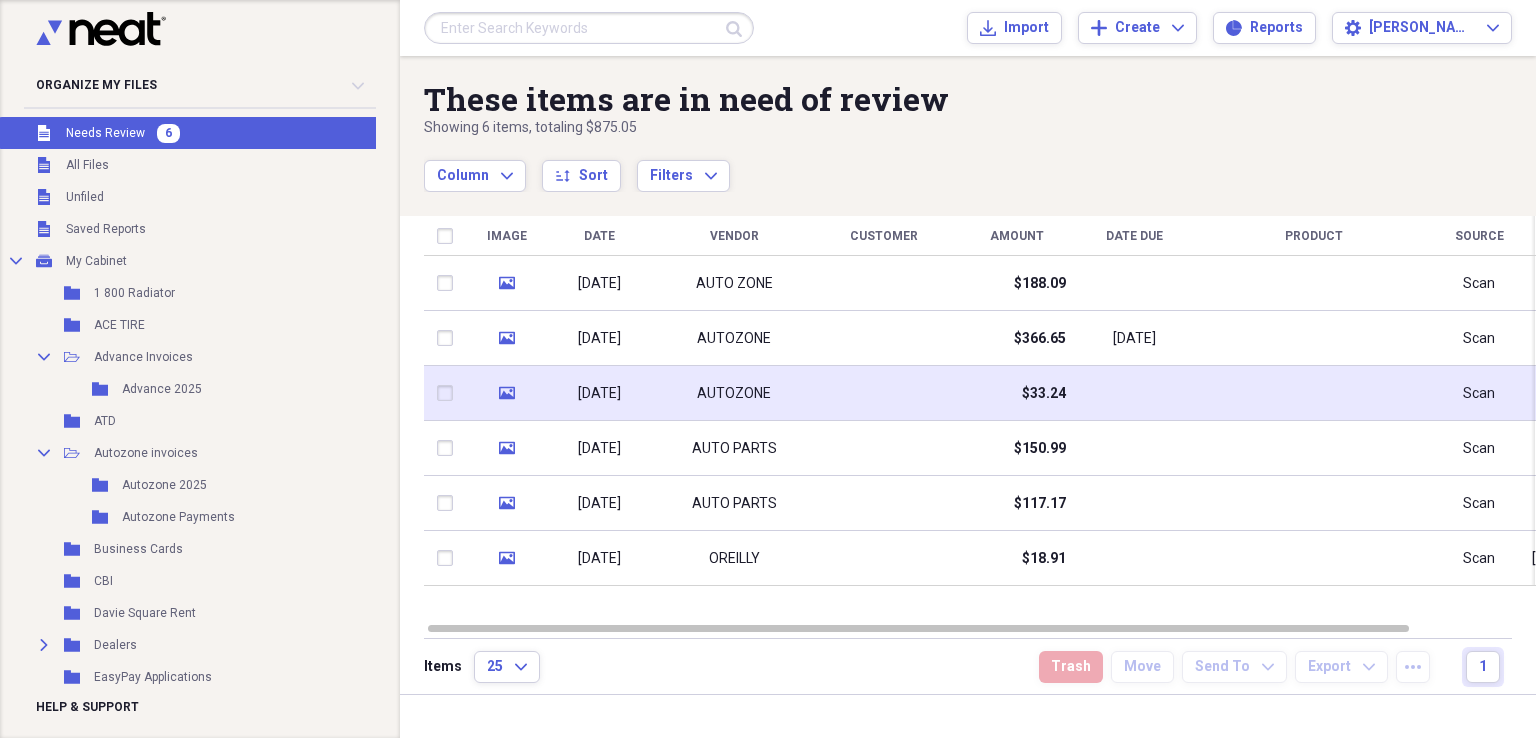 click on "AUTOZONE" at bounding box center (734, 393) 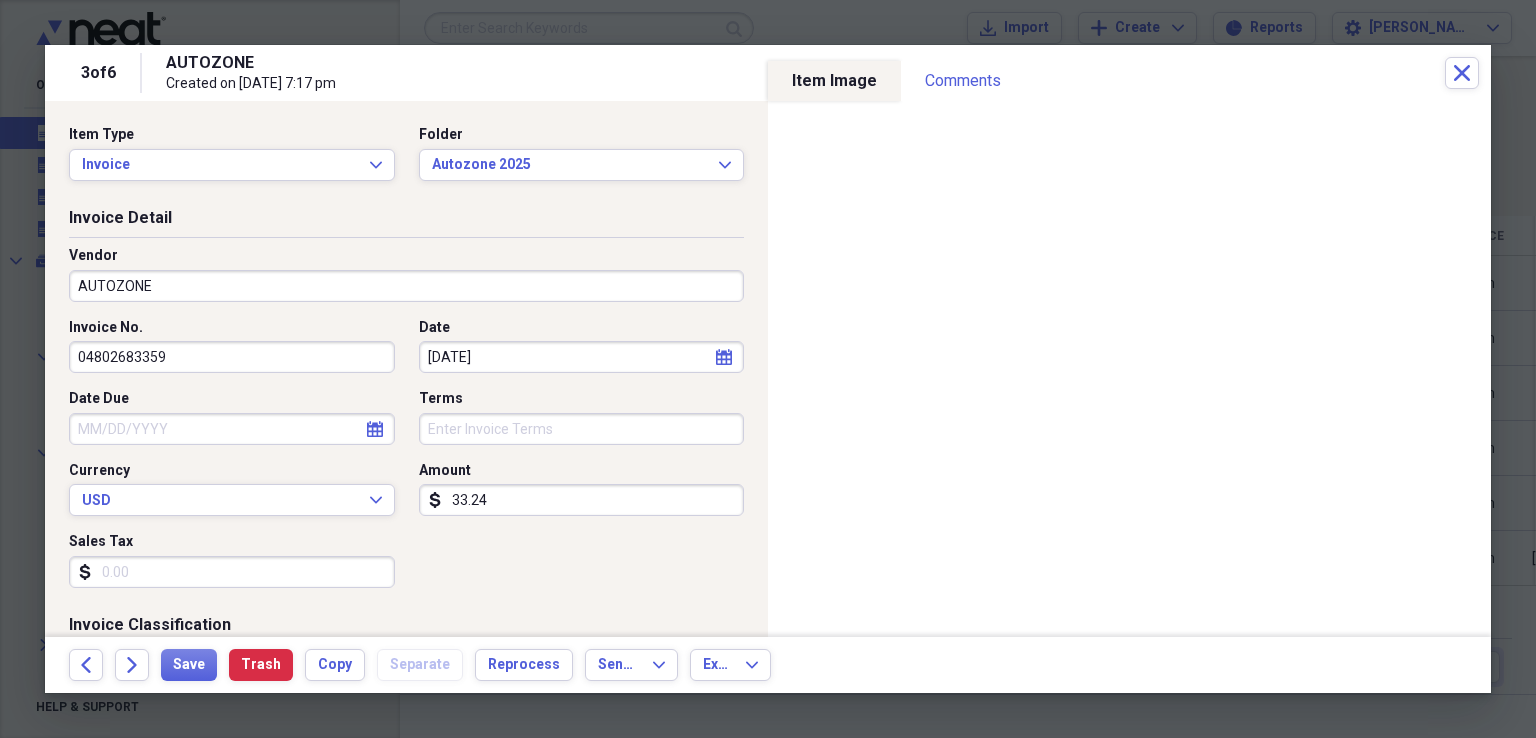 scroll, scrollTop: 300, scrollLeft: 0, axis: vertical 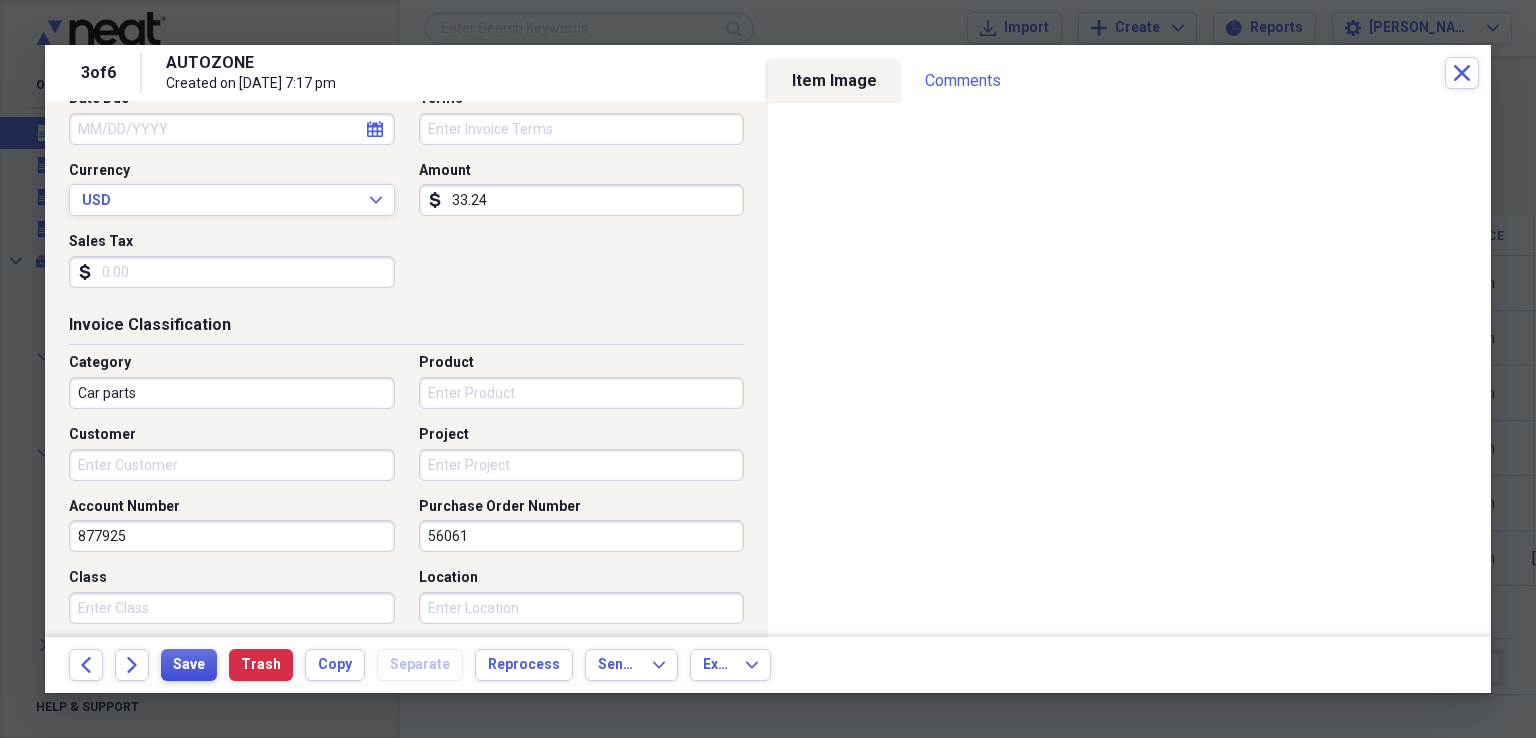 click on "Save" at bounding box center [189, 665] 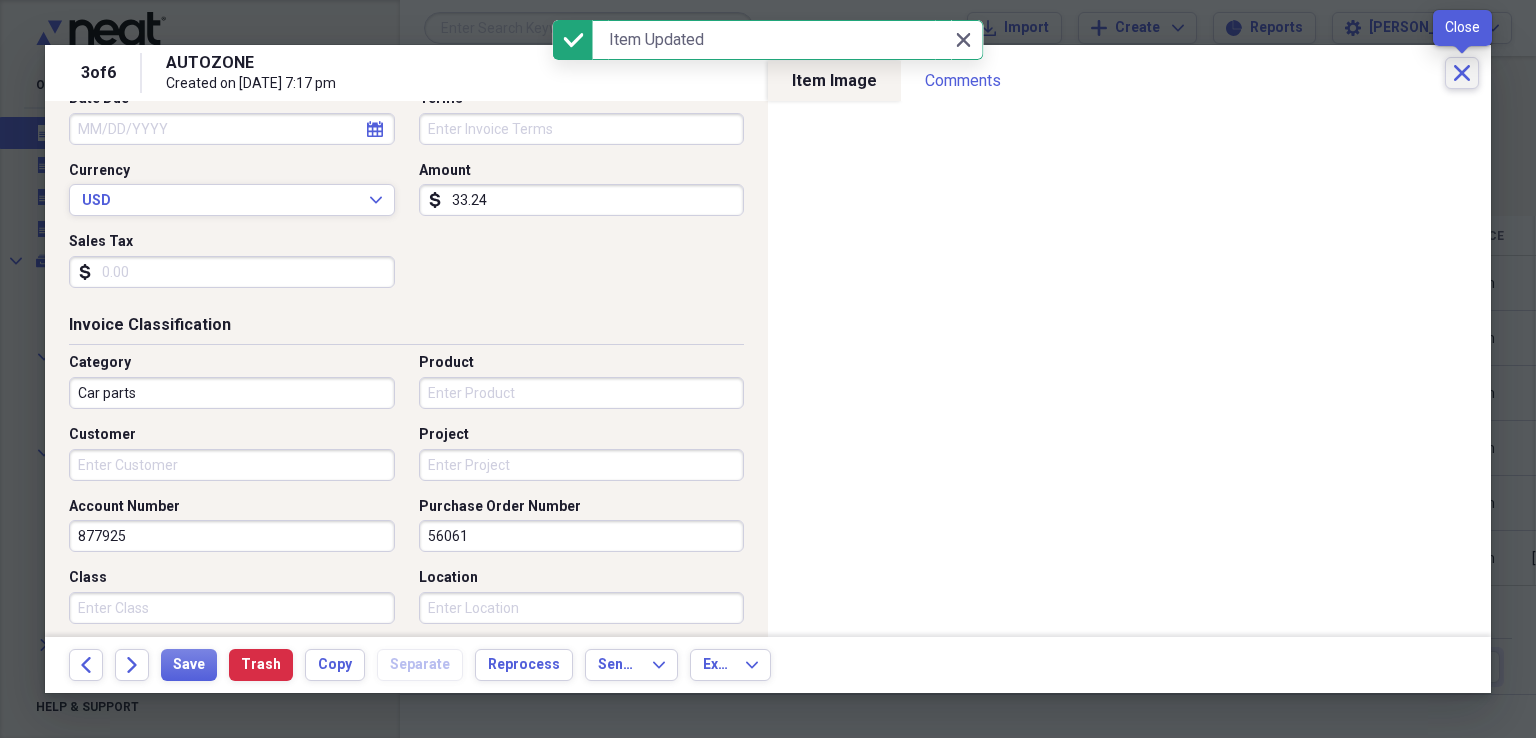 click 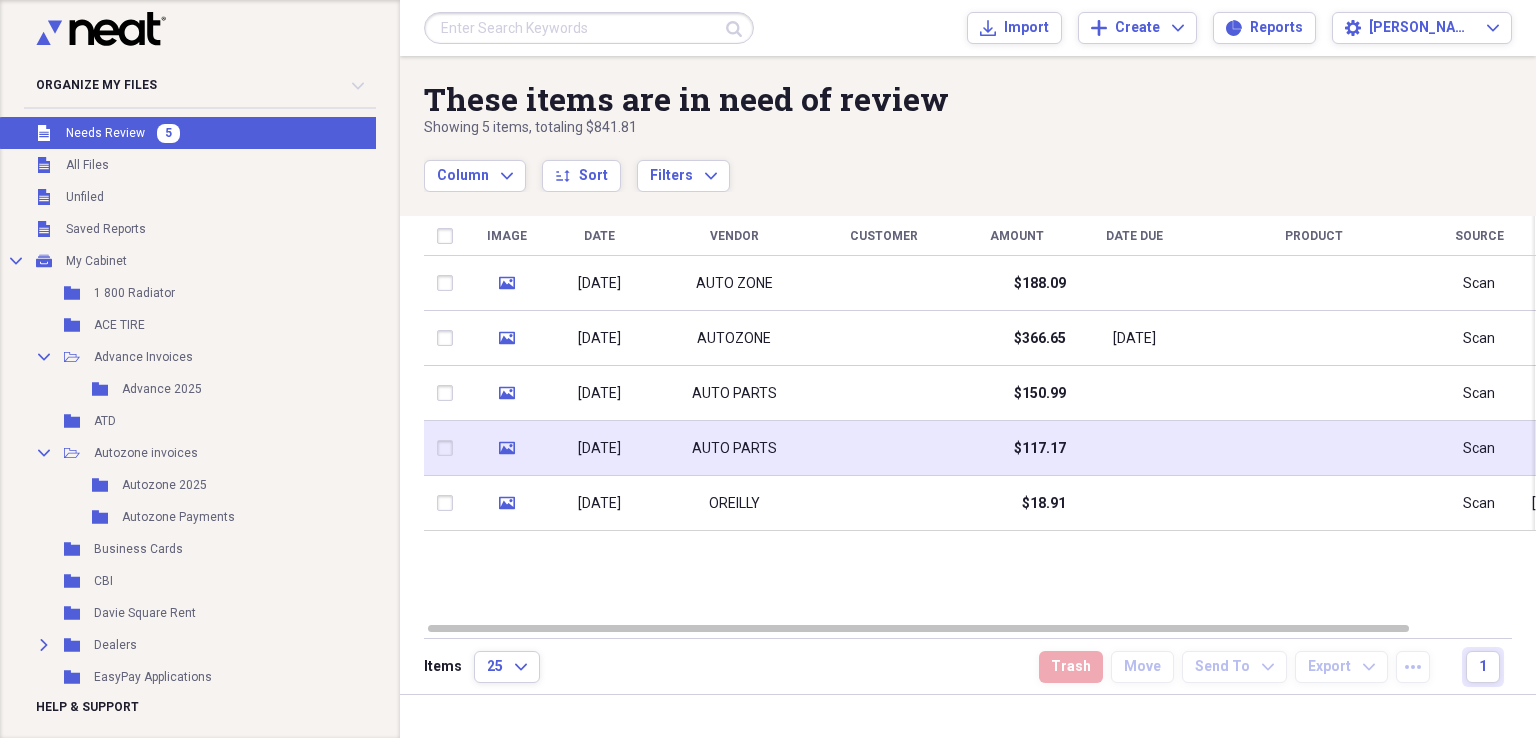 click on "AUTO PARTS" at bounding box center [734, 448] 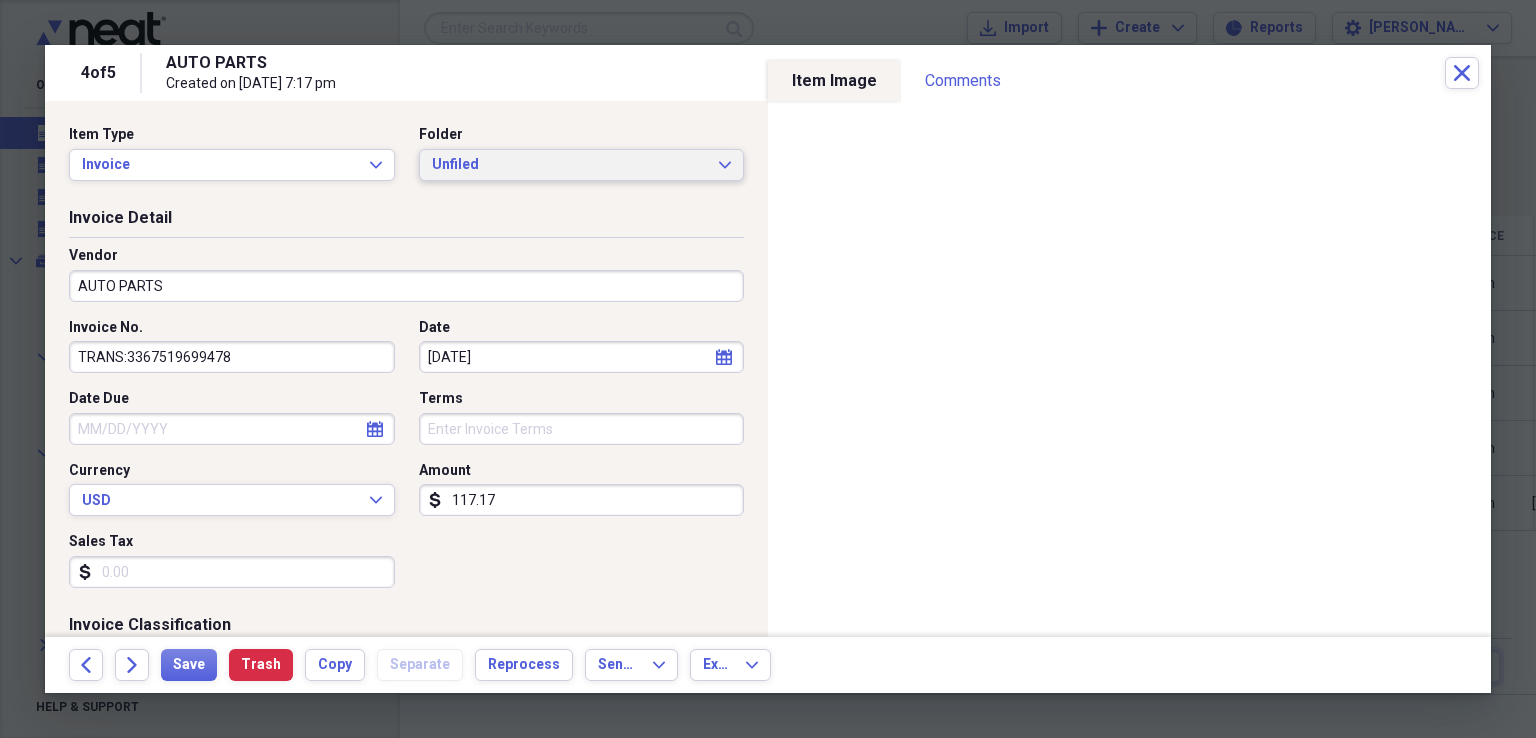 click on "Unfiled" at bounding box center [570, 165] 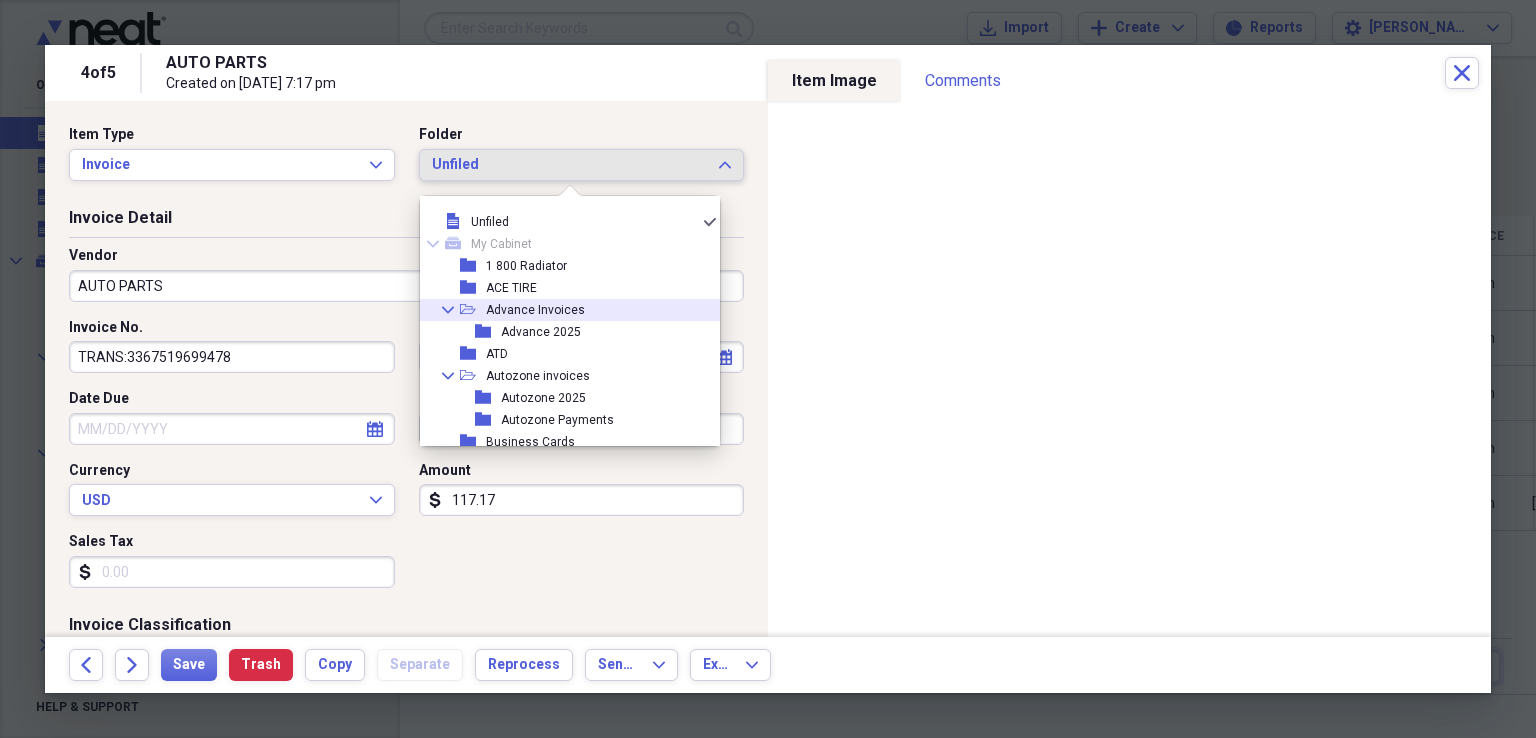 click on "Advance Invoices" at bounding box center (535, 310) 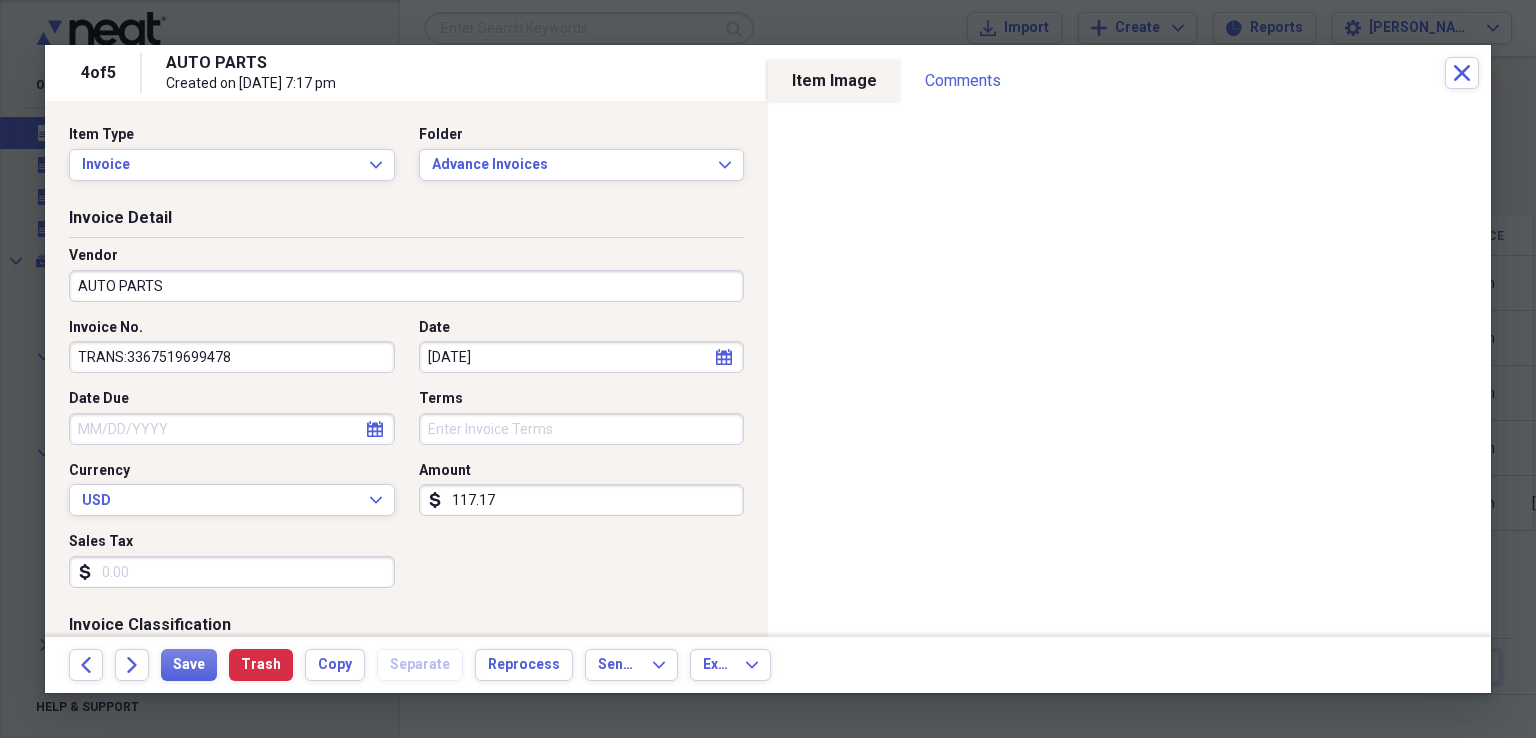 click on "AUTO PARTS" at bounding box center [406, 286] 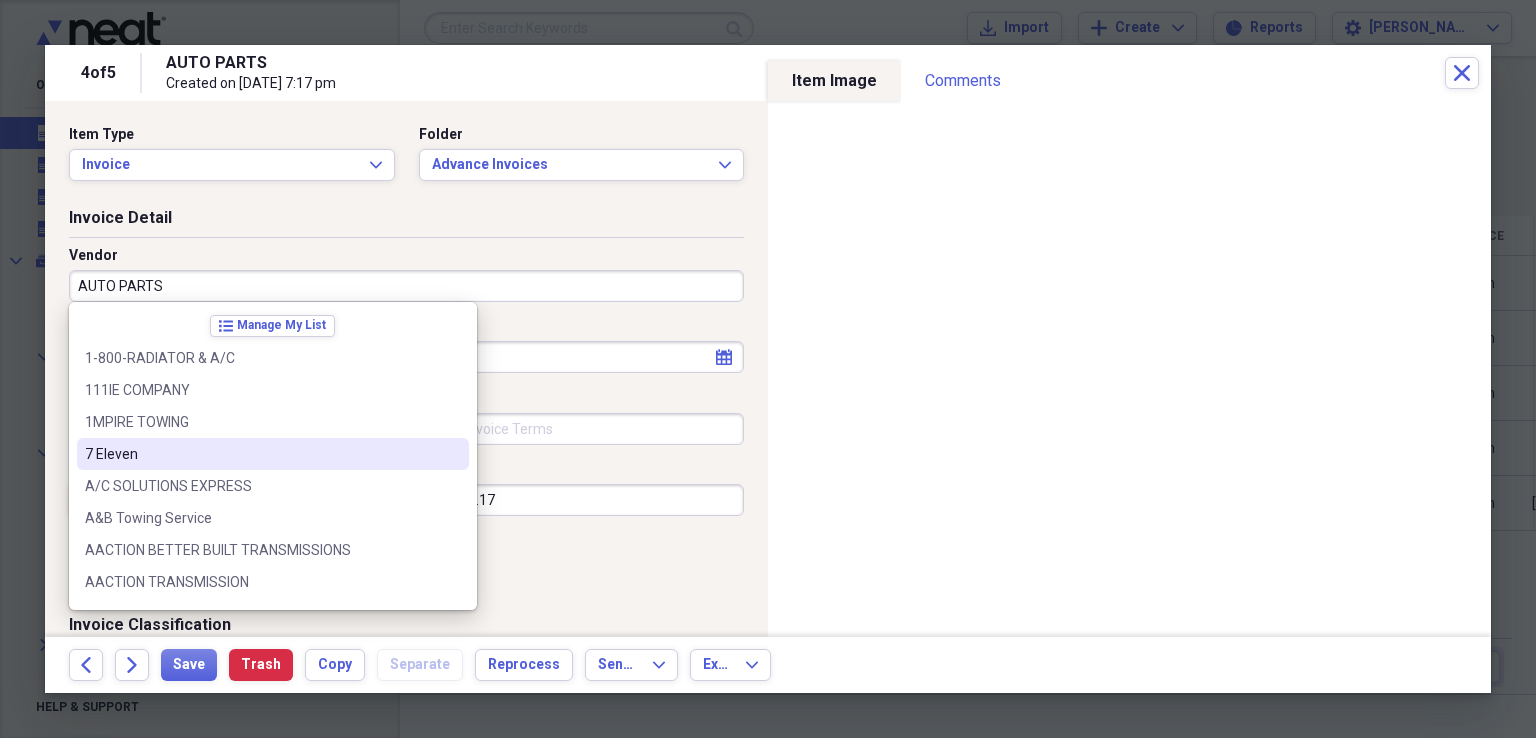 scroll, scrollTop: 300, scrollLeft: 0, axis: vertical 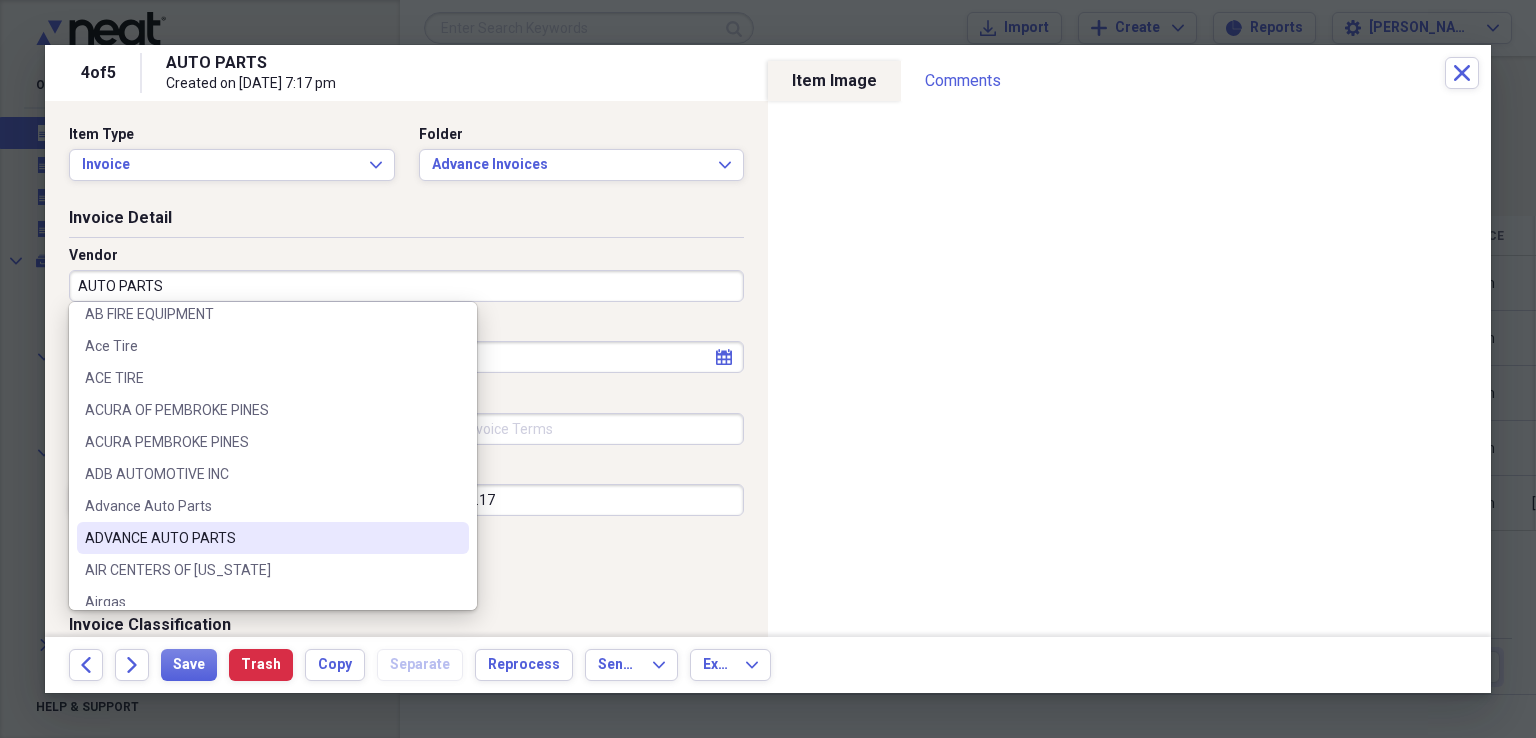 drag, startPoint x: 228, startPoint y: 534, endPoint x: 223, endPoint y: 519, distance: 15.811388 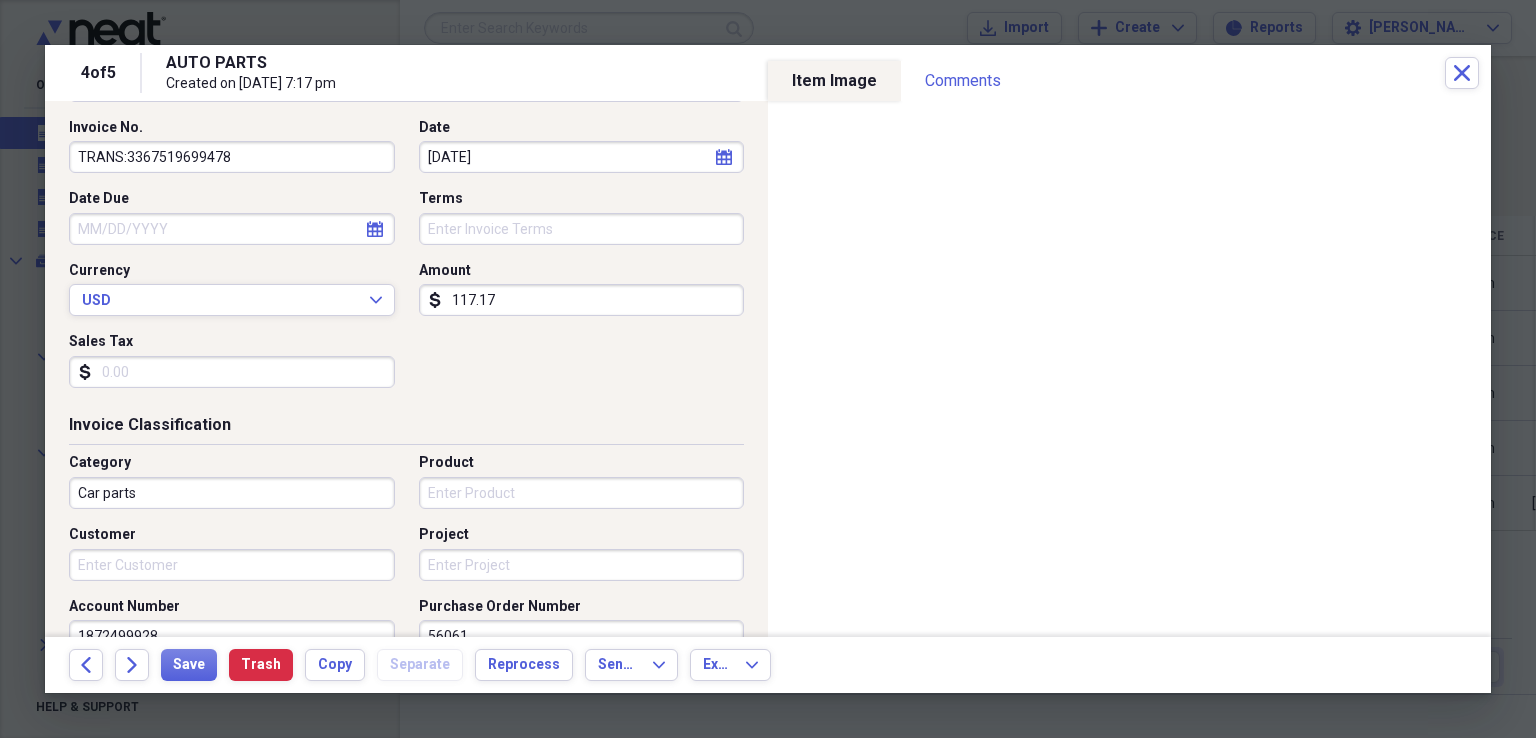 scroll, scrollTop: 300, scrollLeft: 0, axis: vertical 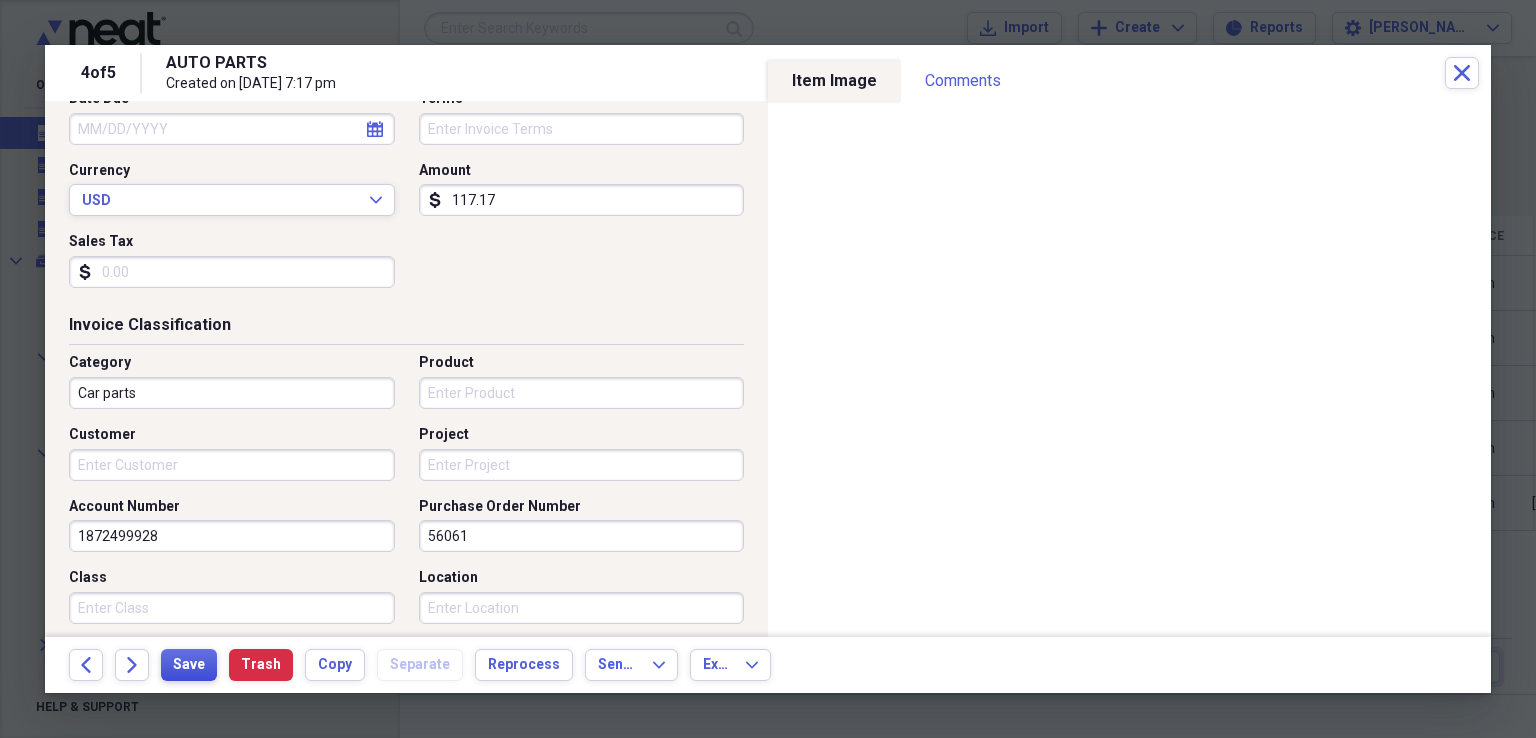 click on "Save" at bounding box center (189, 665) 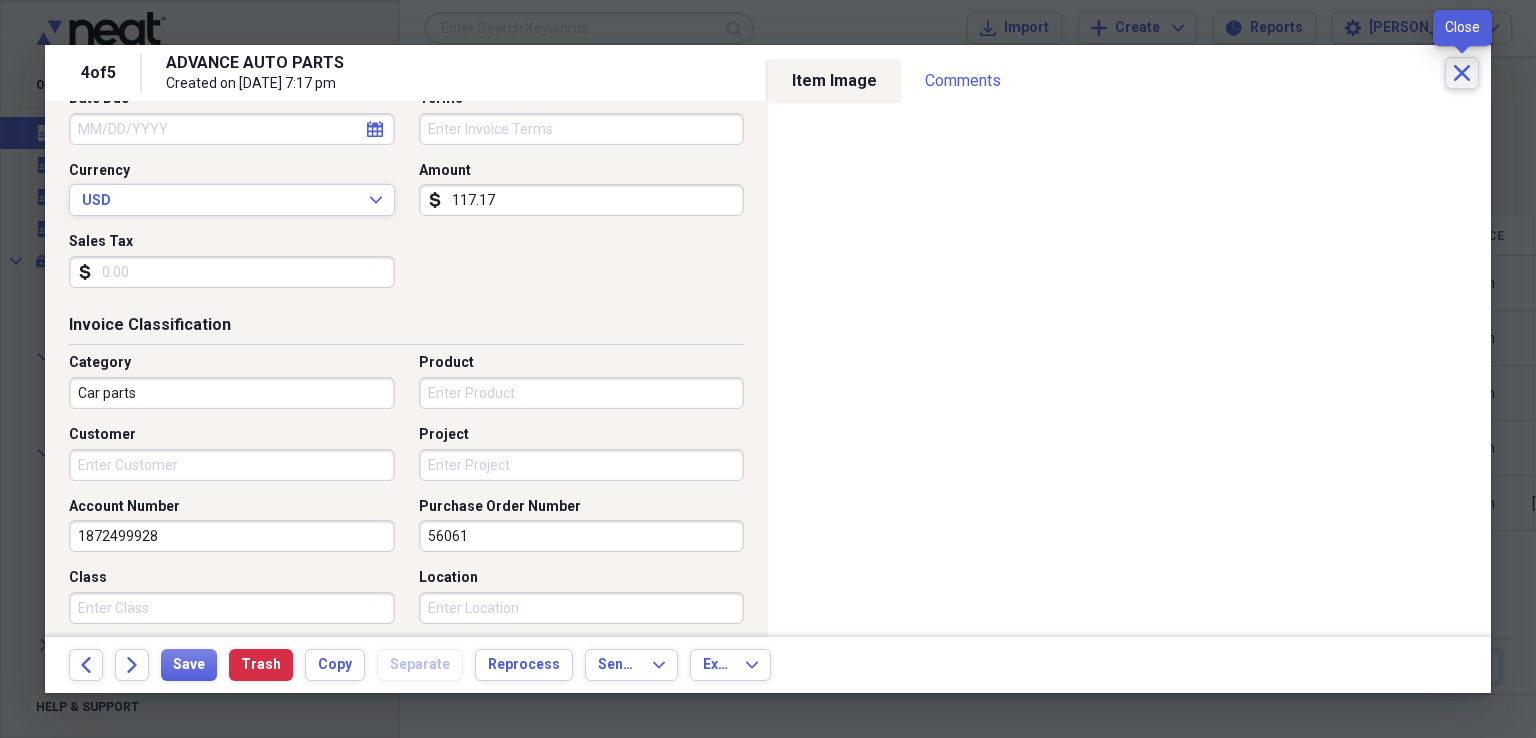 click on "Close" at bounding box center (1462, 73) 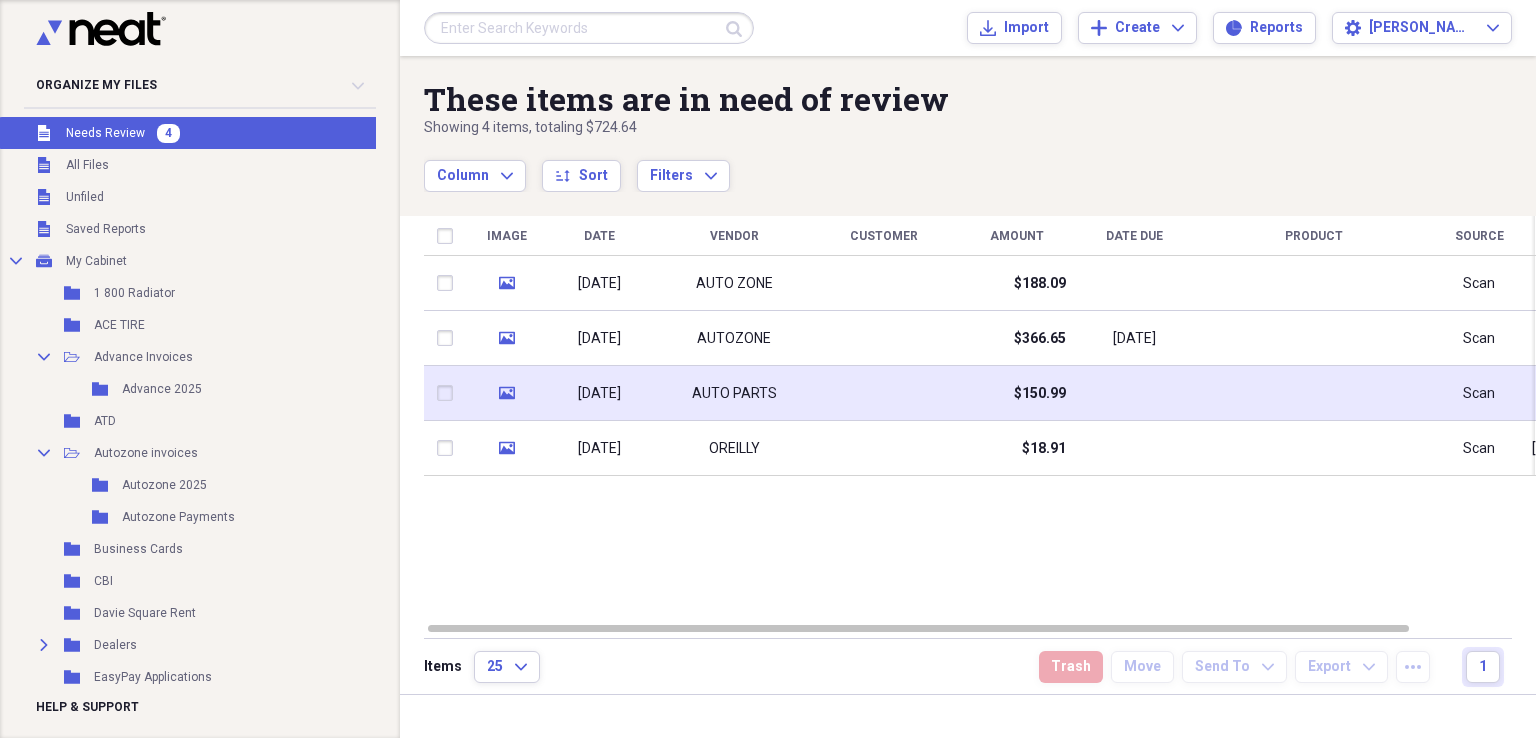 click on "AUTO PARTS" at bounding box center (734, 394) 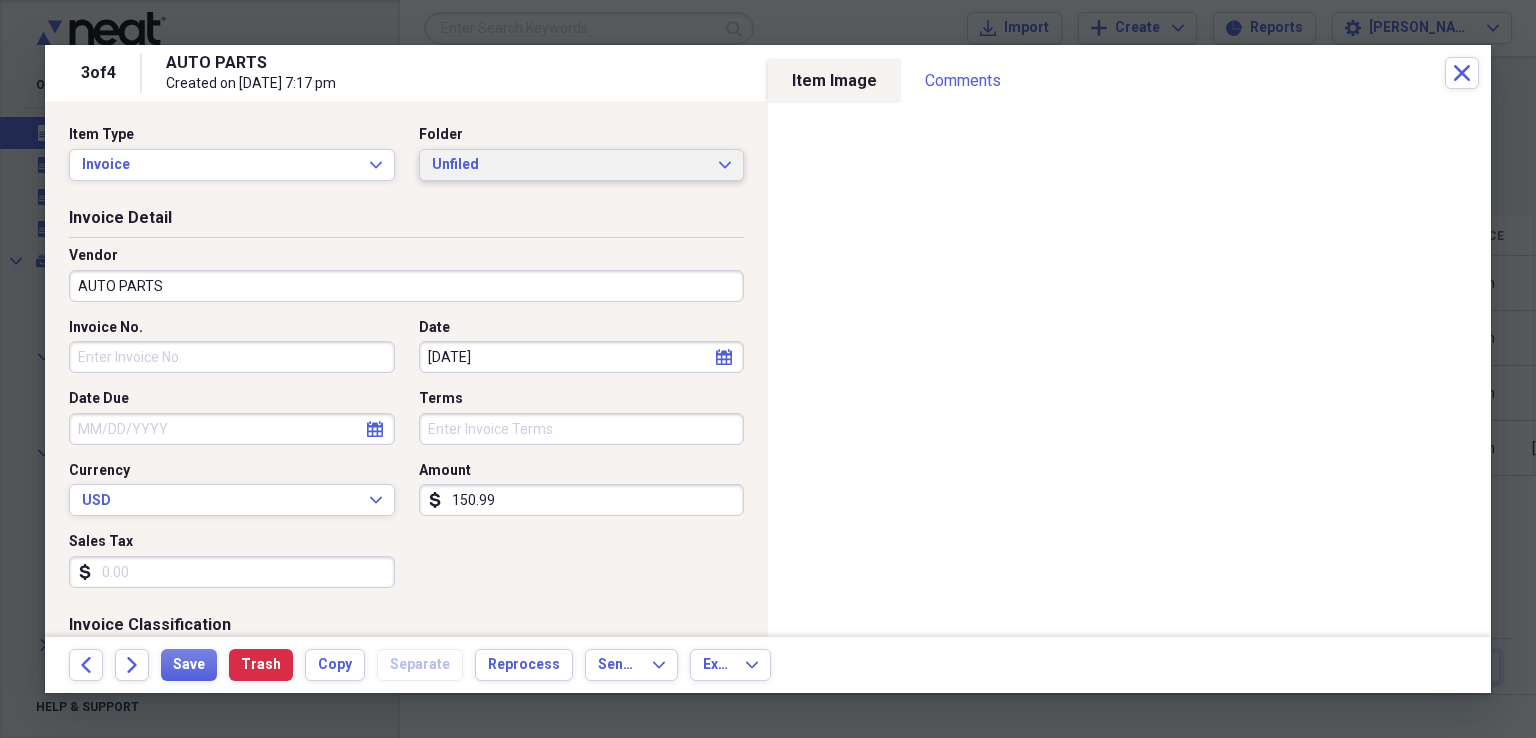 click on "Unfiled" at bounding box center (570, 165) 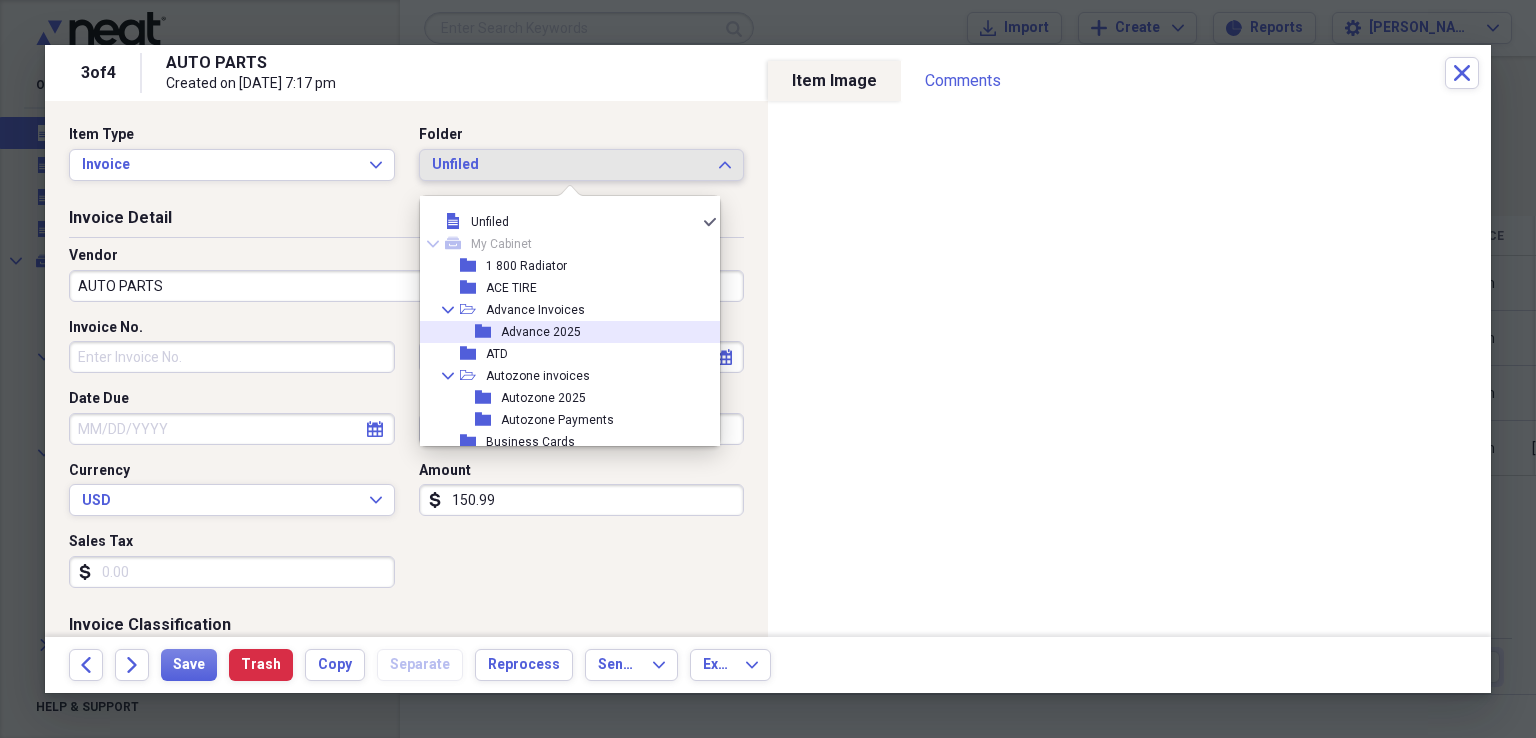 click on "Advance 2025" at bounding box center (541, 332) 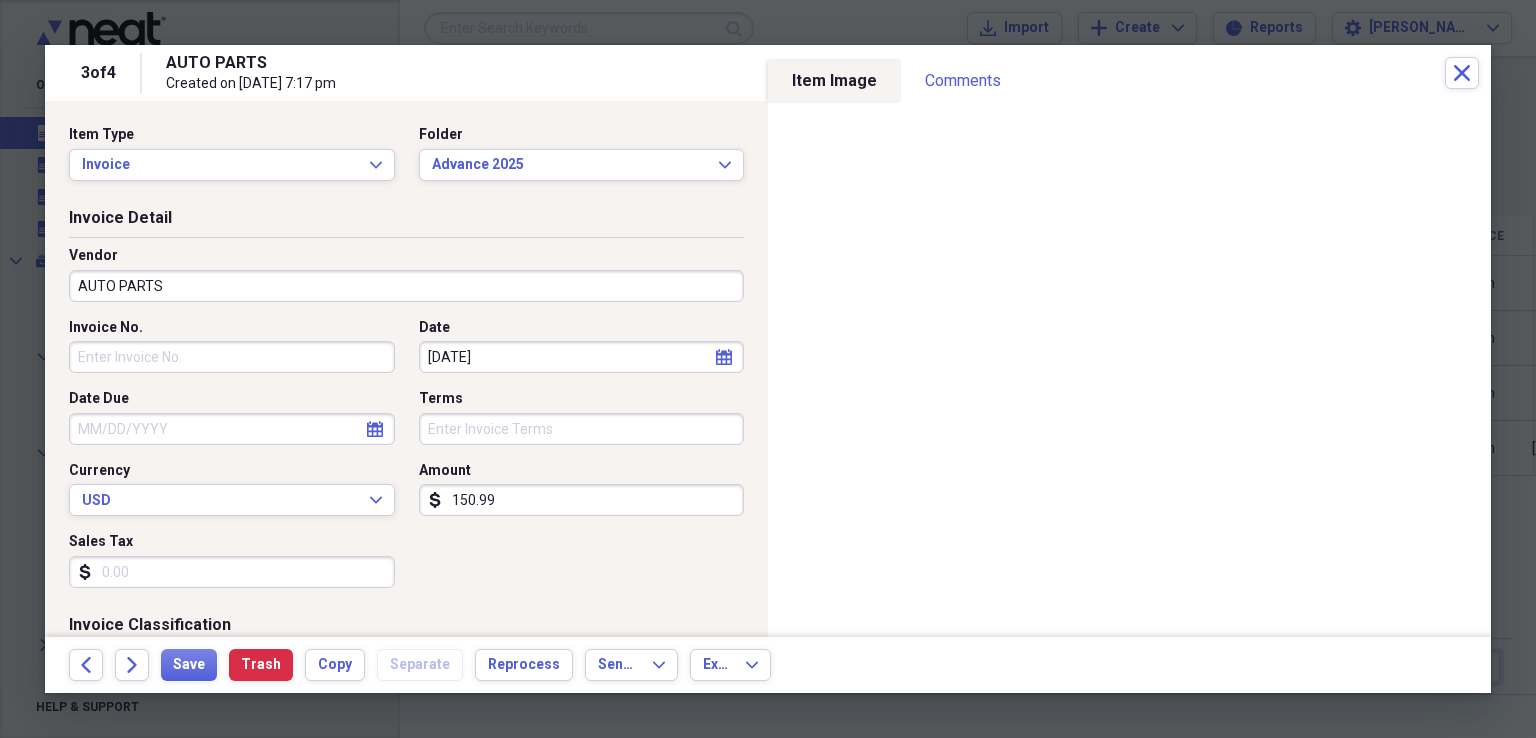 click on "AUTO PARTS" at bounding box center (406, 286) 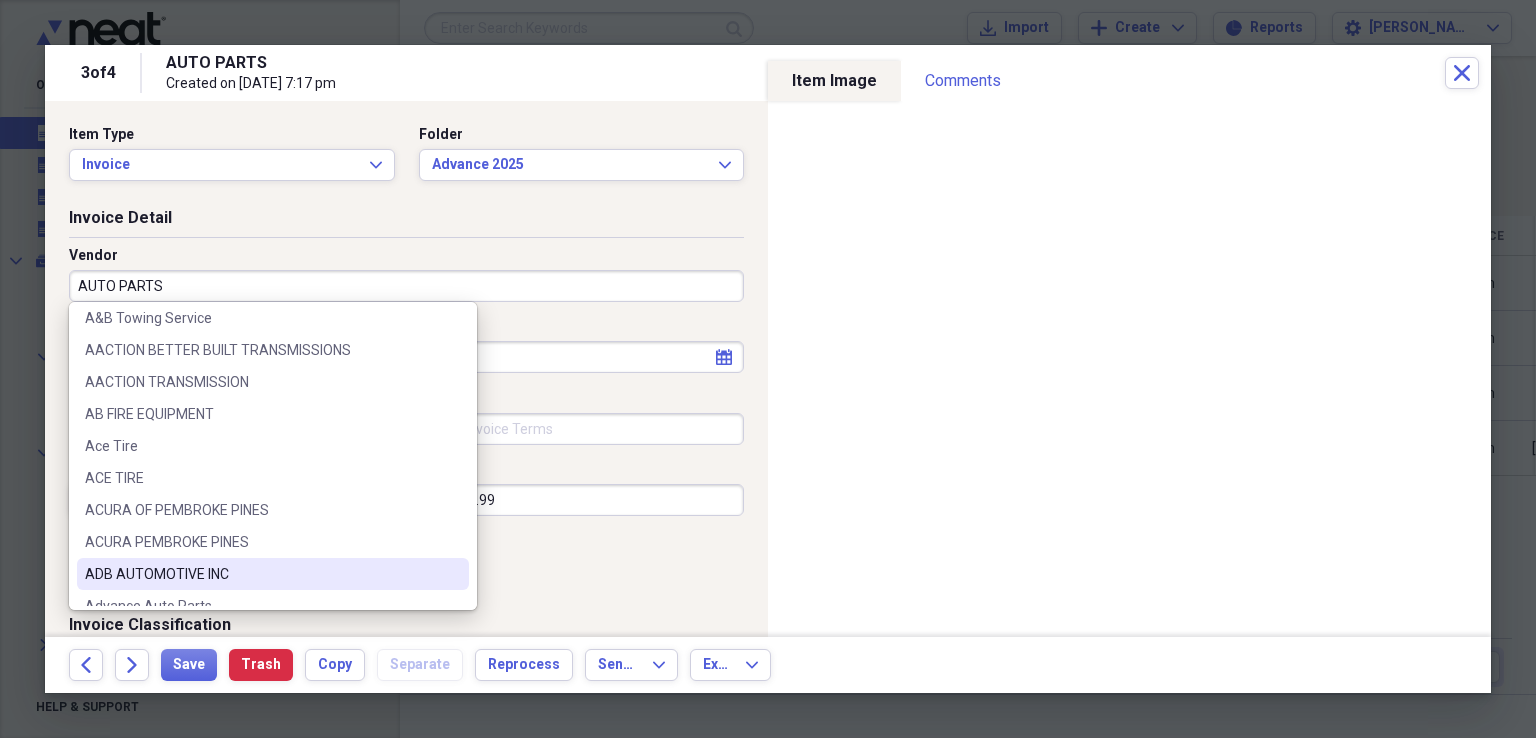 scroll, scrollTop: 300, scrollLeft: 0, axis: vertical 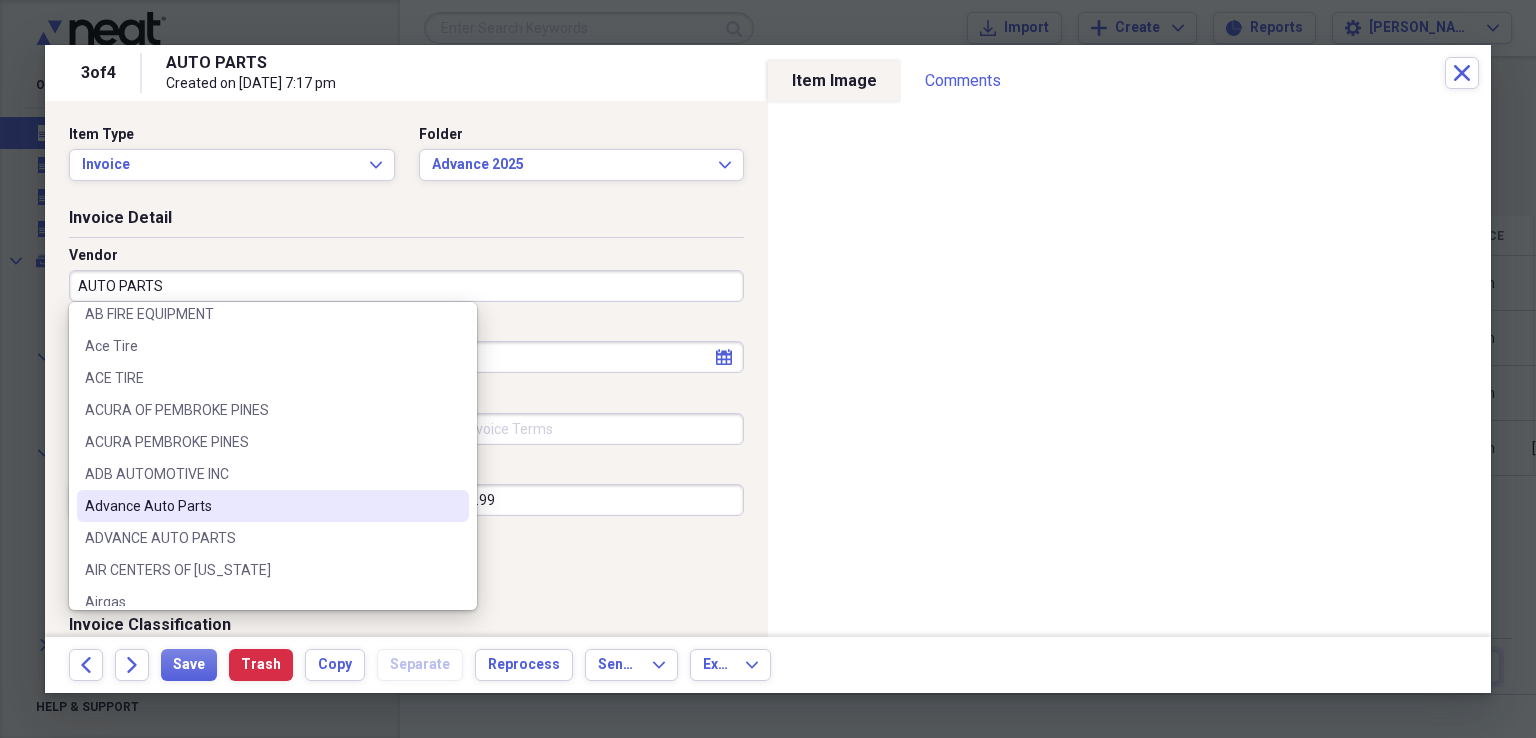 click on "Advance Auto Parts" at bounding box center [261, 506] 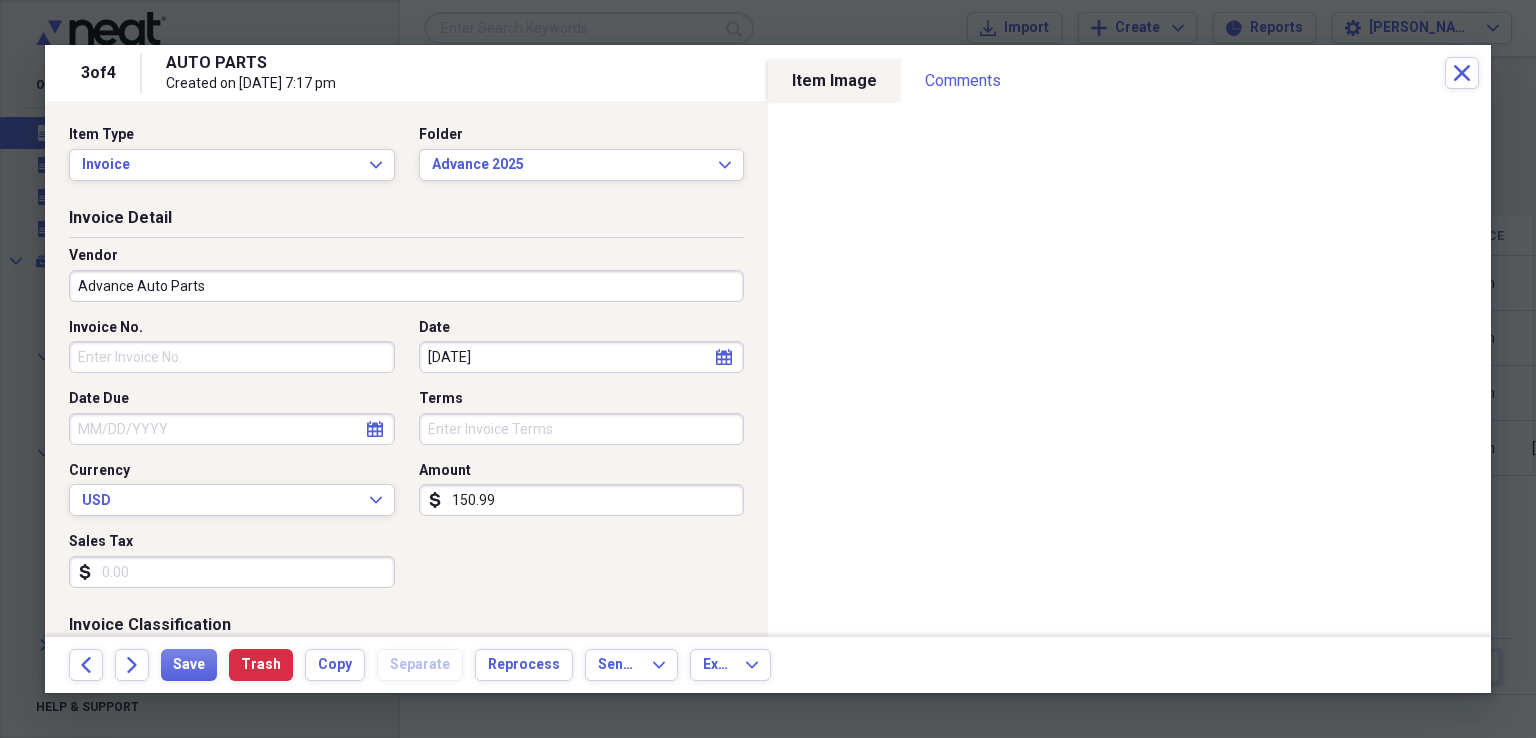 click on "Invoice No." at bounding box center [232, 357] 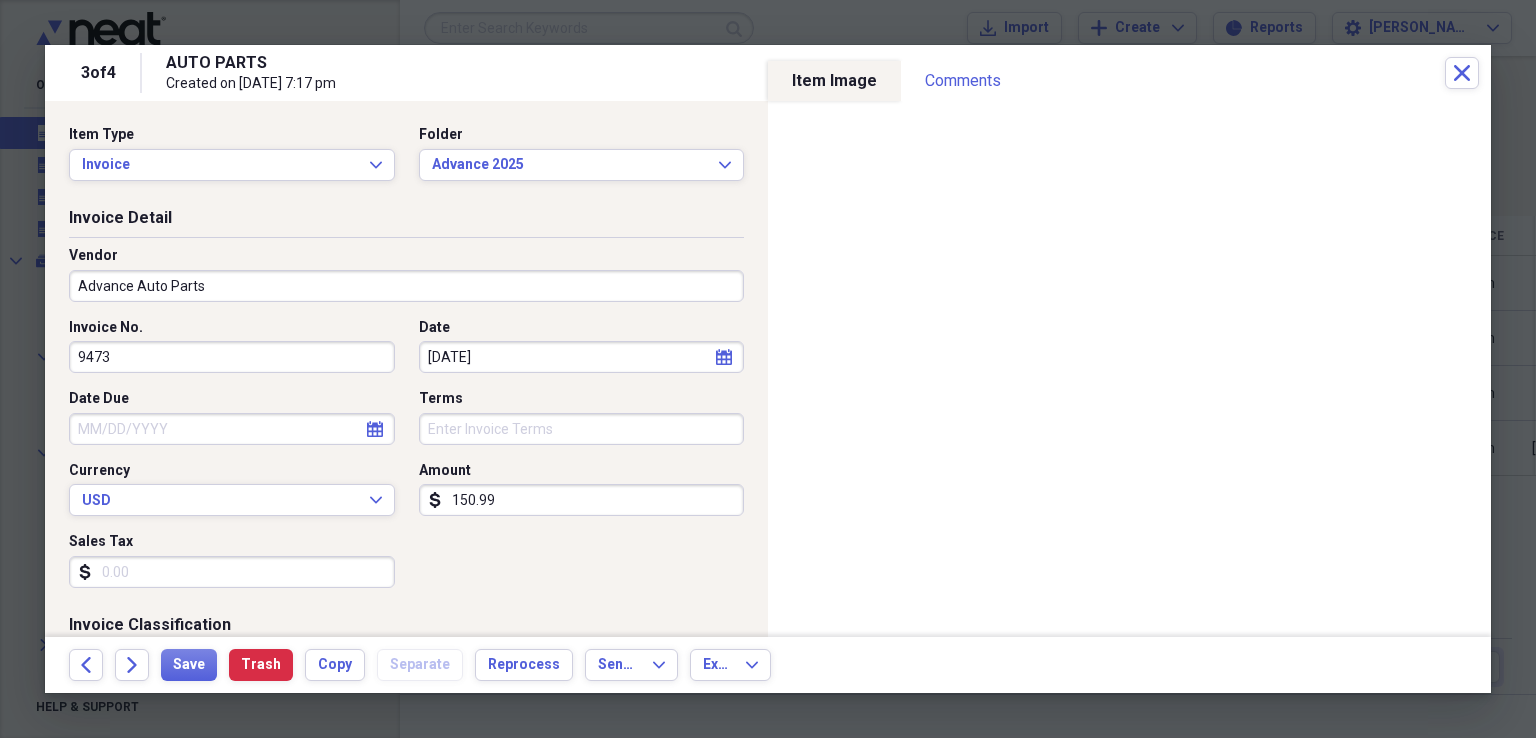 scroll, scrollTop: 300, scrollLeft: 0, axis: vertical 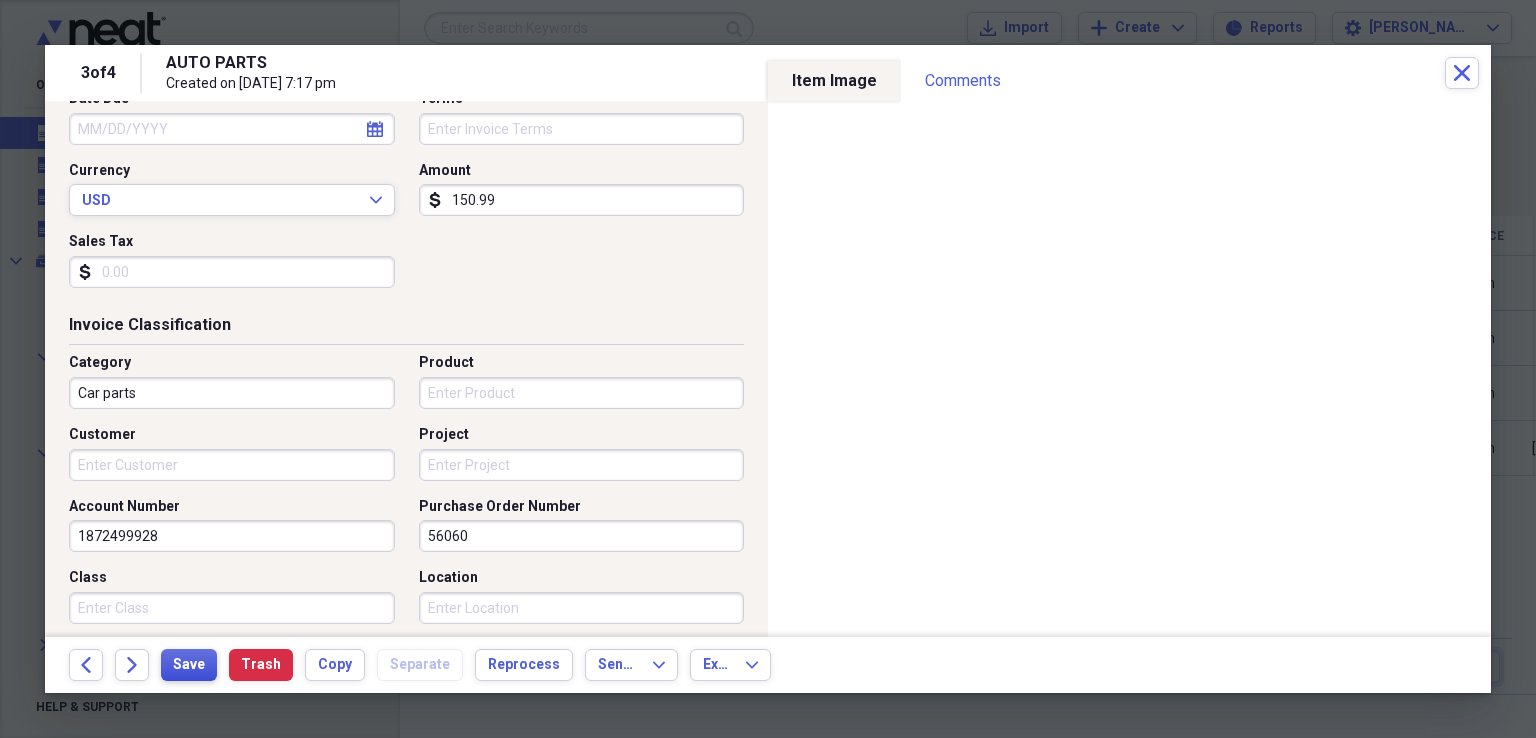 type on "9473" 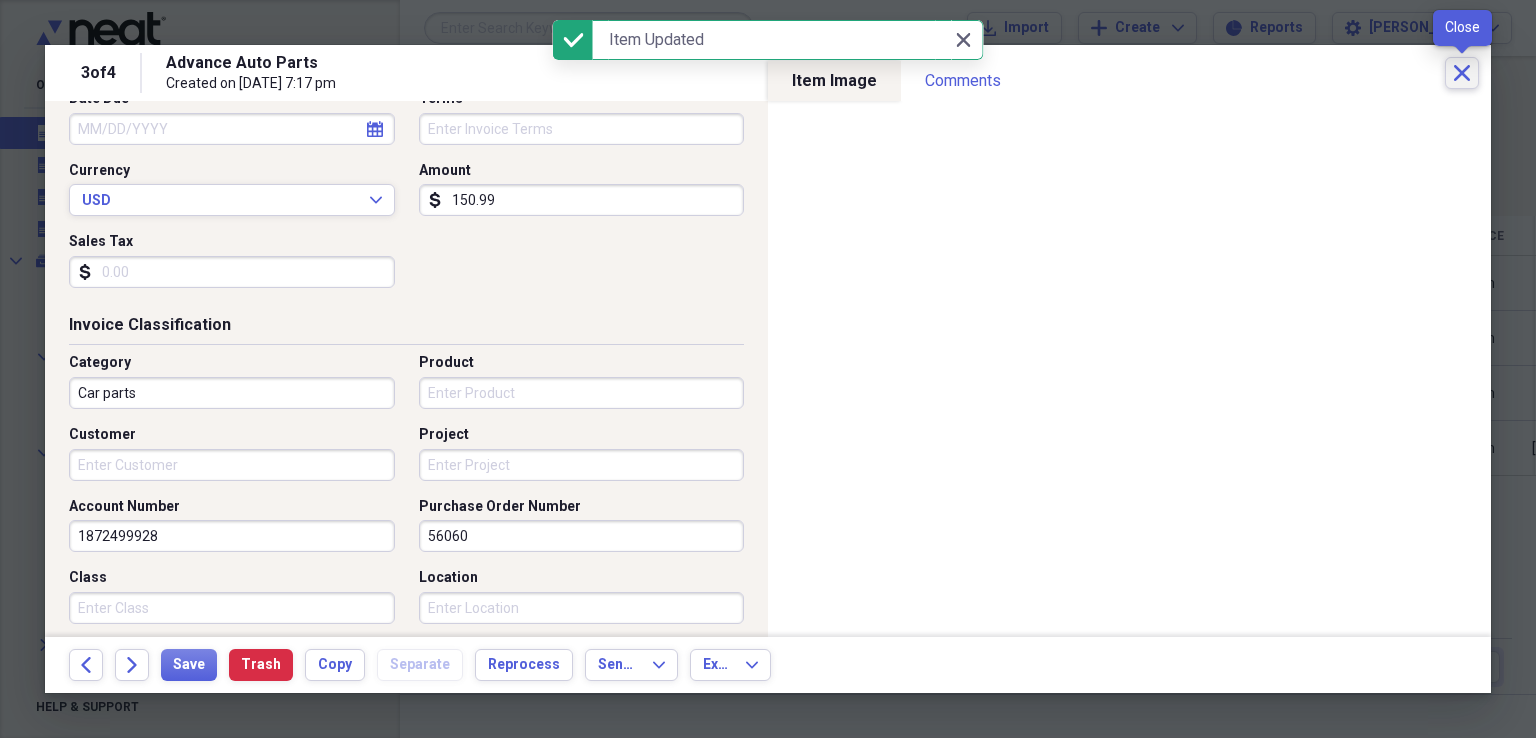 click on "Close" at bounding box center (1462, 73) 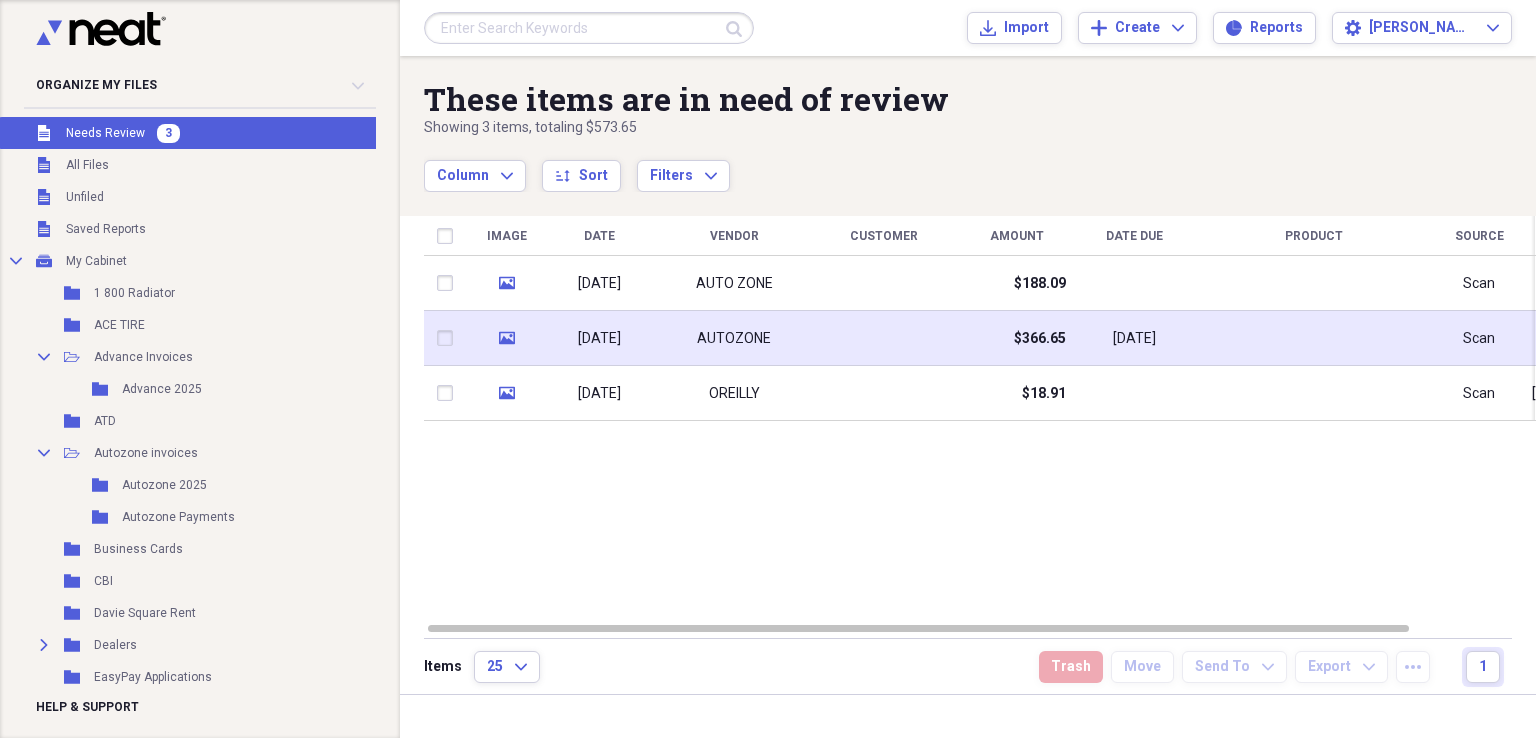 click on "AUTOZONE" at bounding box center [734, 339] 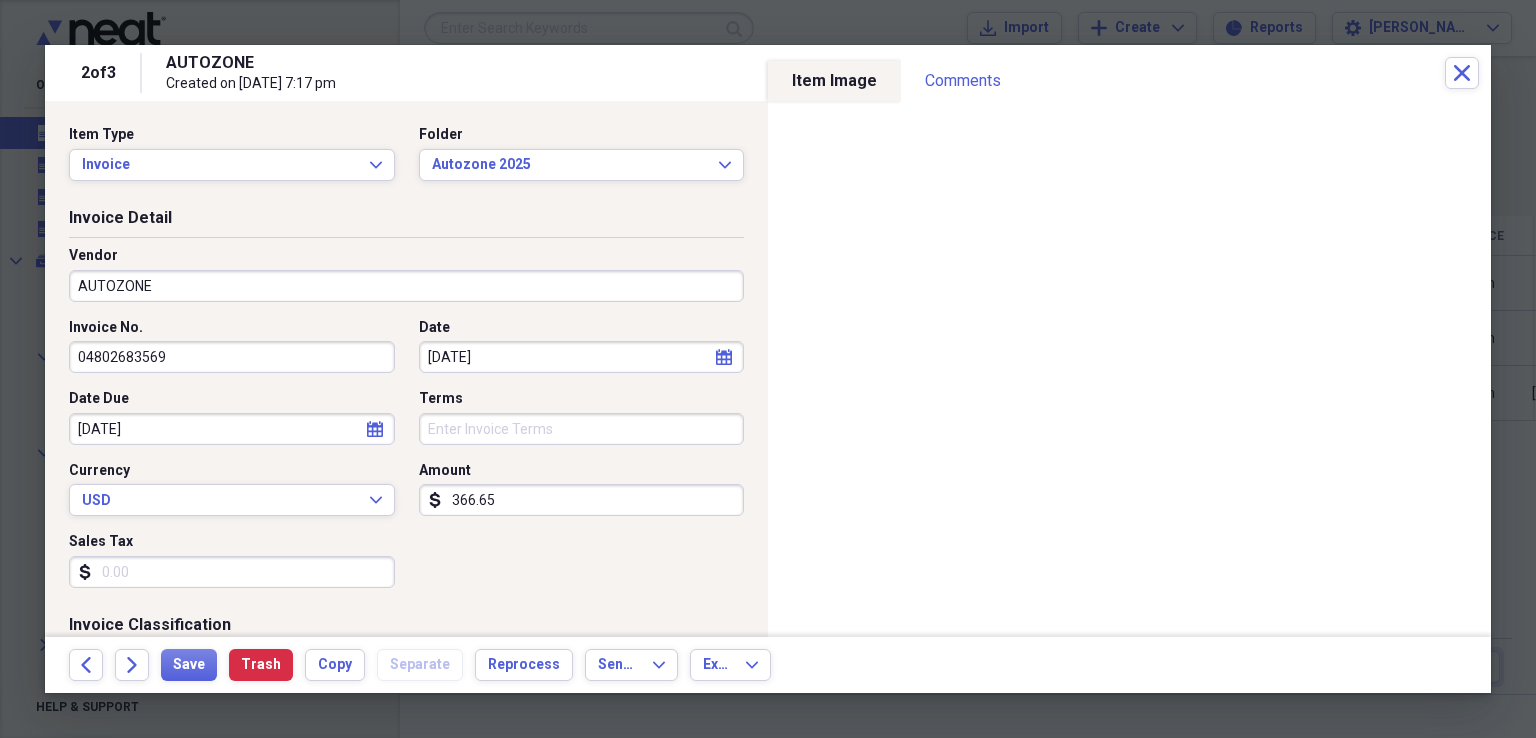 scroll, scrollTop: 300, scrollLeft: 0, axis: vertical 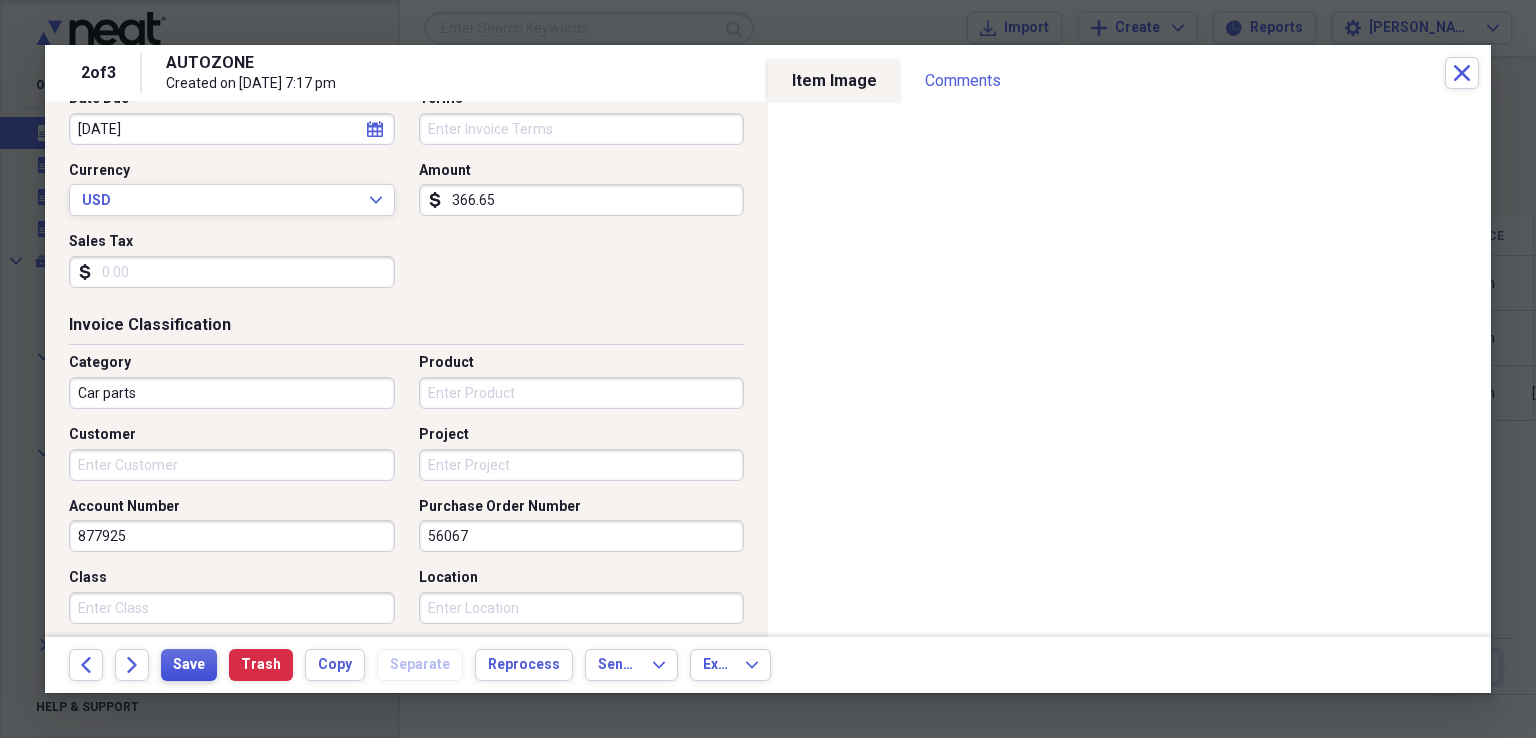 click on "Save" at bounding box center (189, 665) 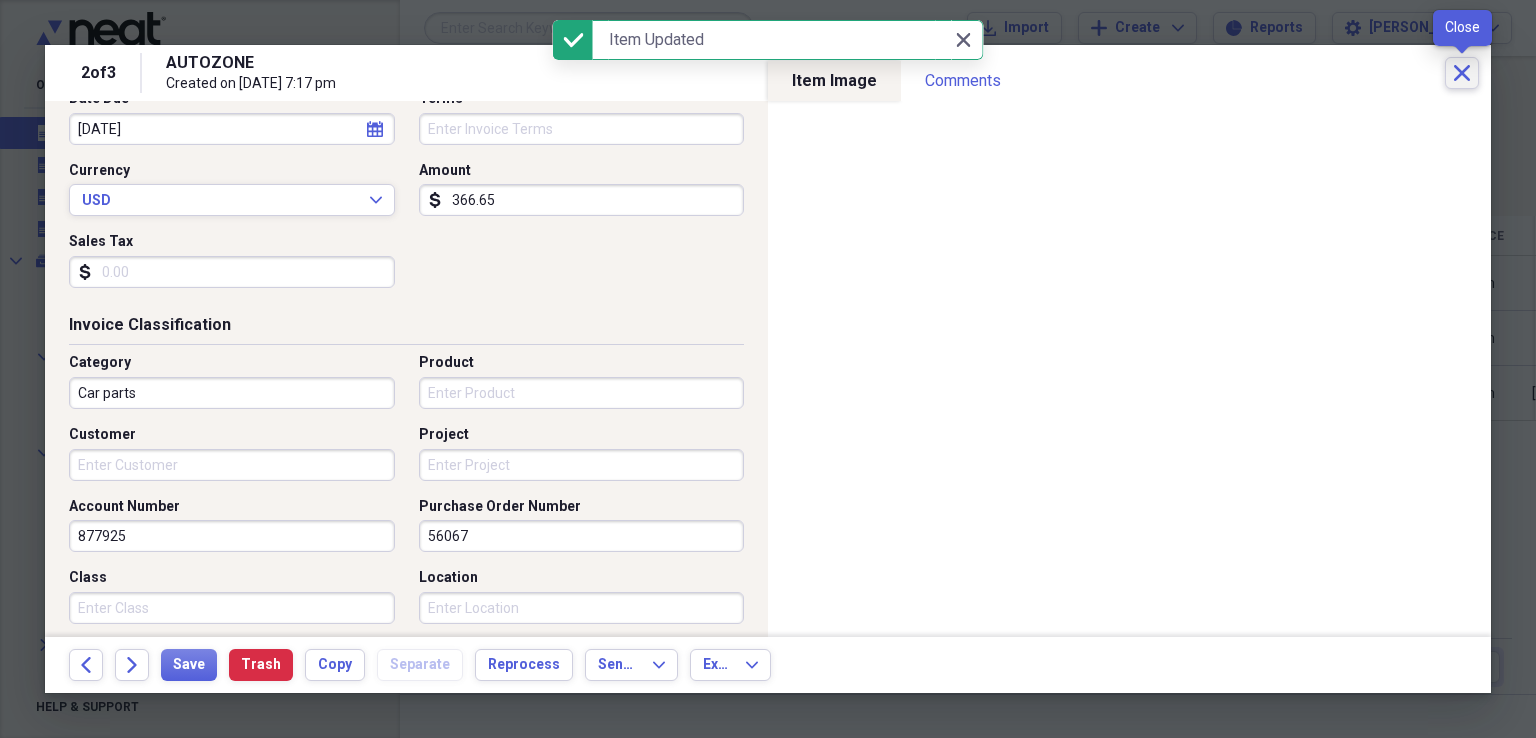 click on "Close" 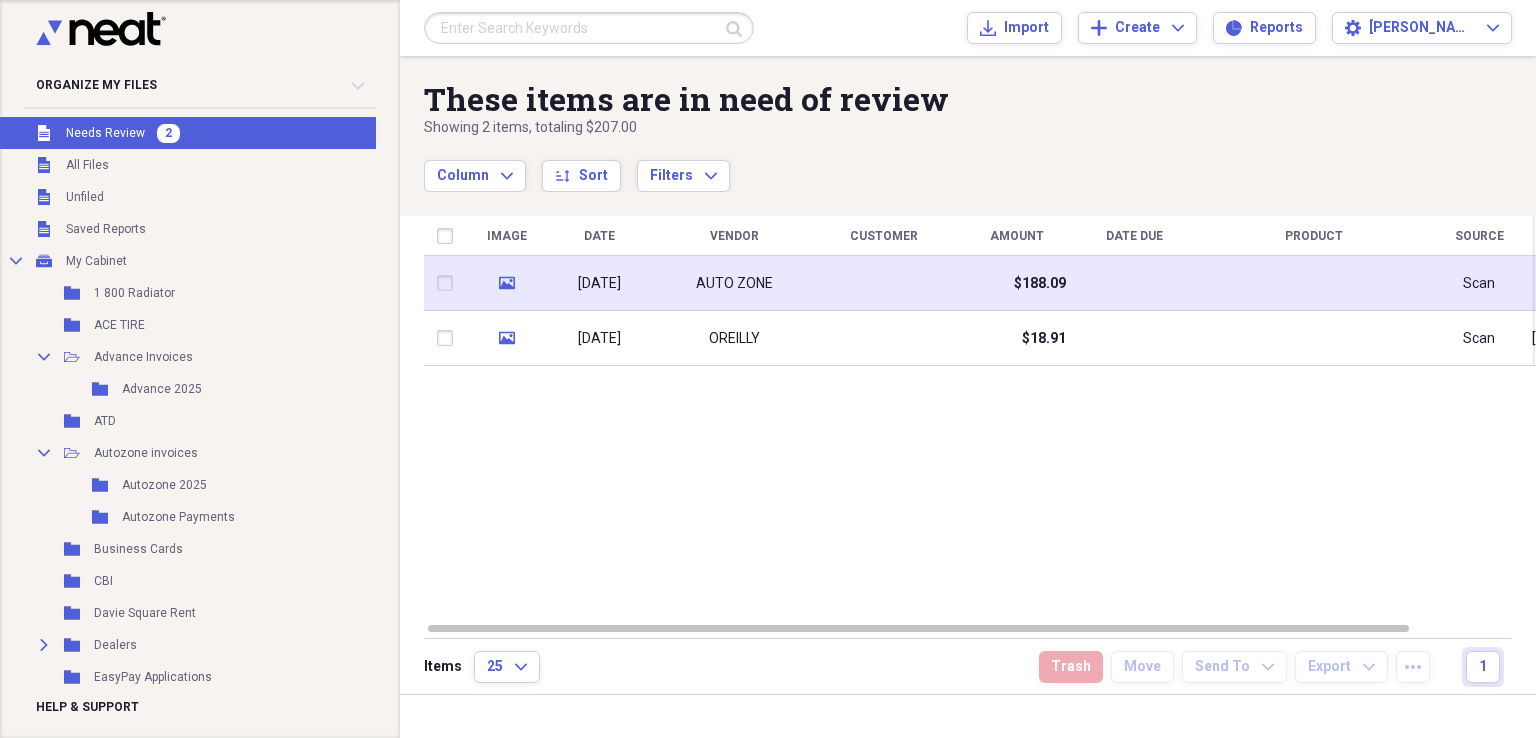 click at bounding box center (884, 283) 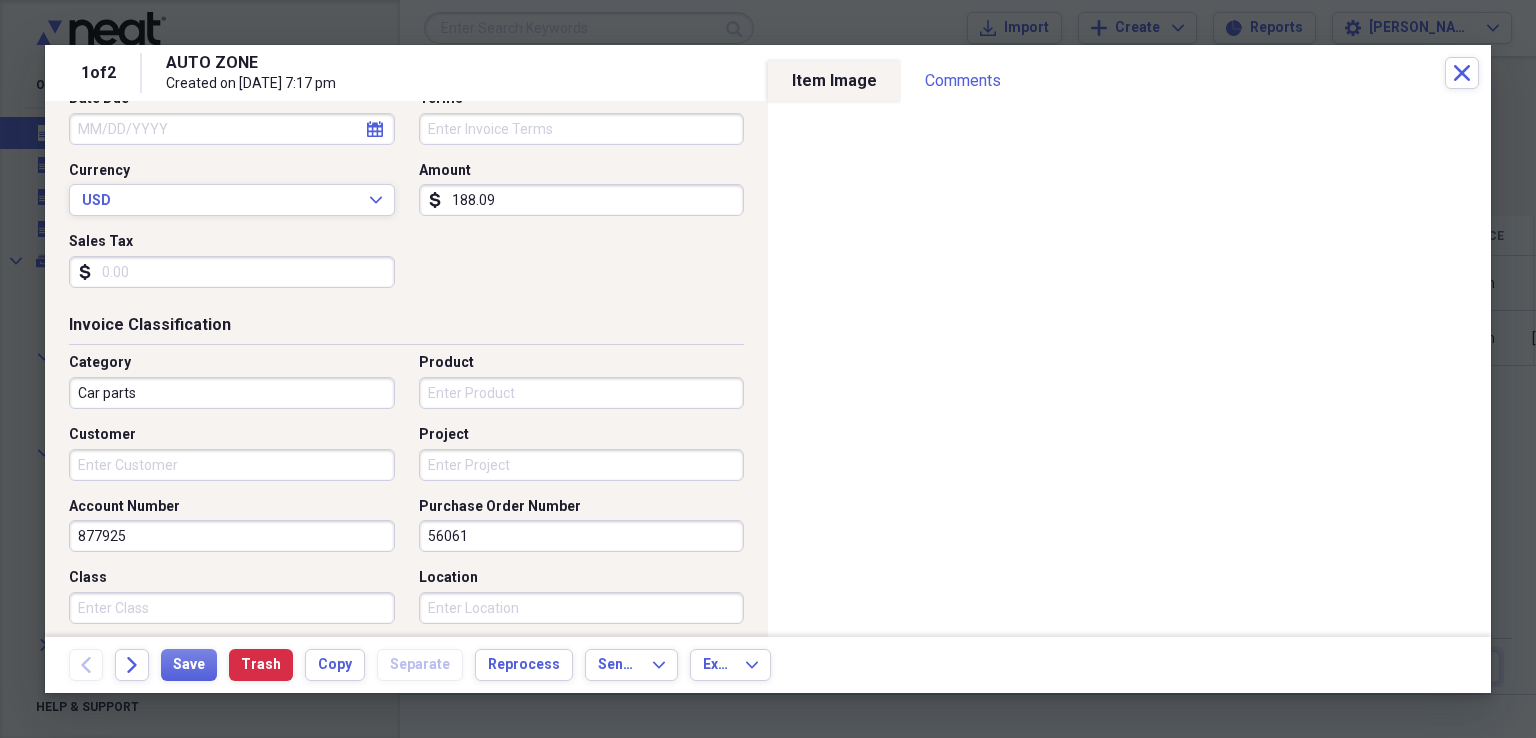 scroll, scrollTop: 400, scrollLeft: 0, axis: vertical 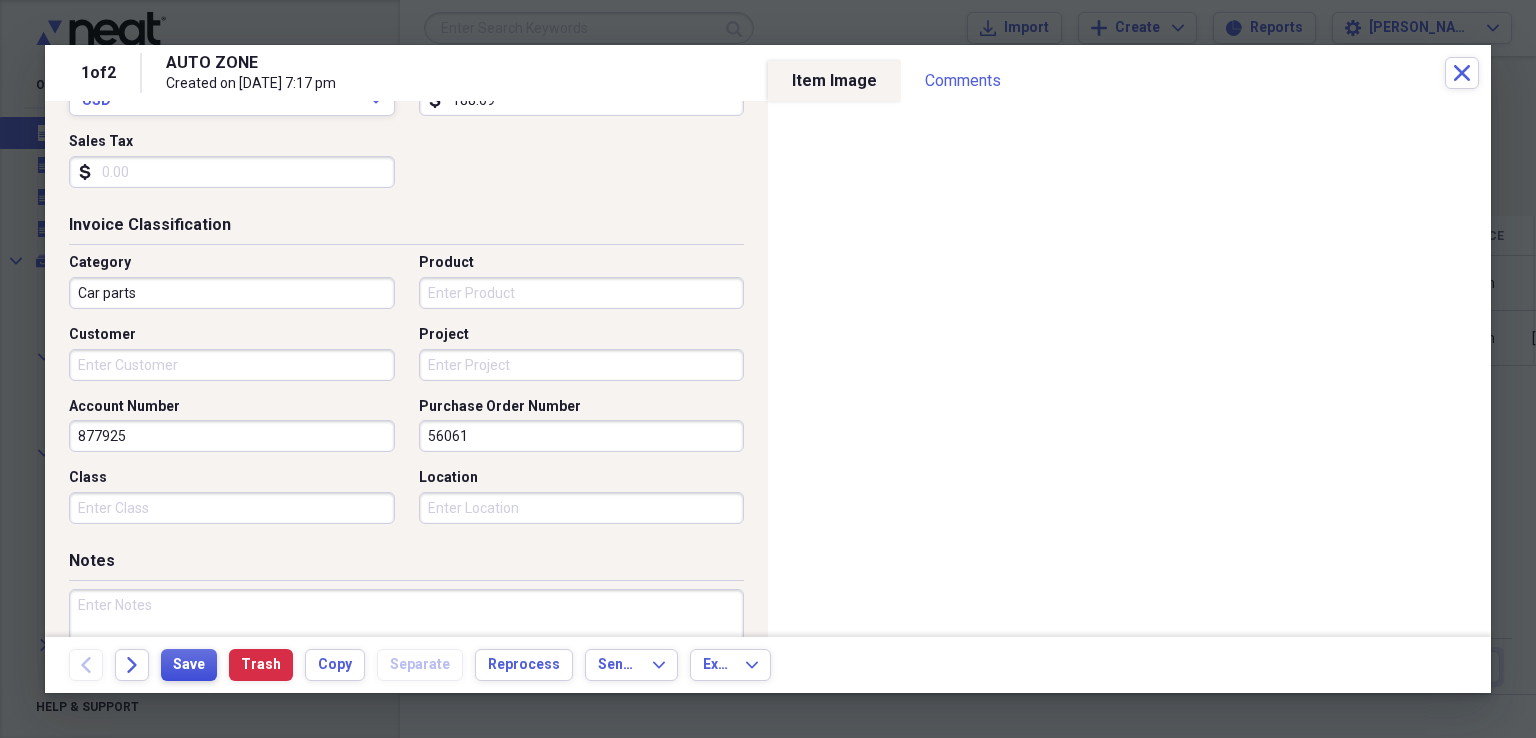click on "Save" at bounding box center [189, 665] 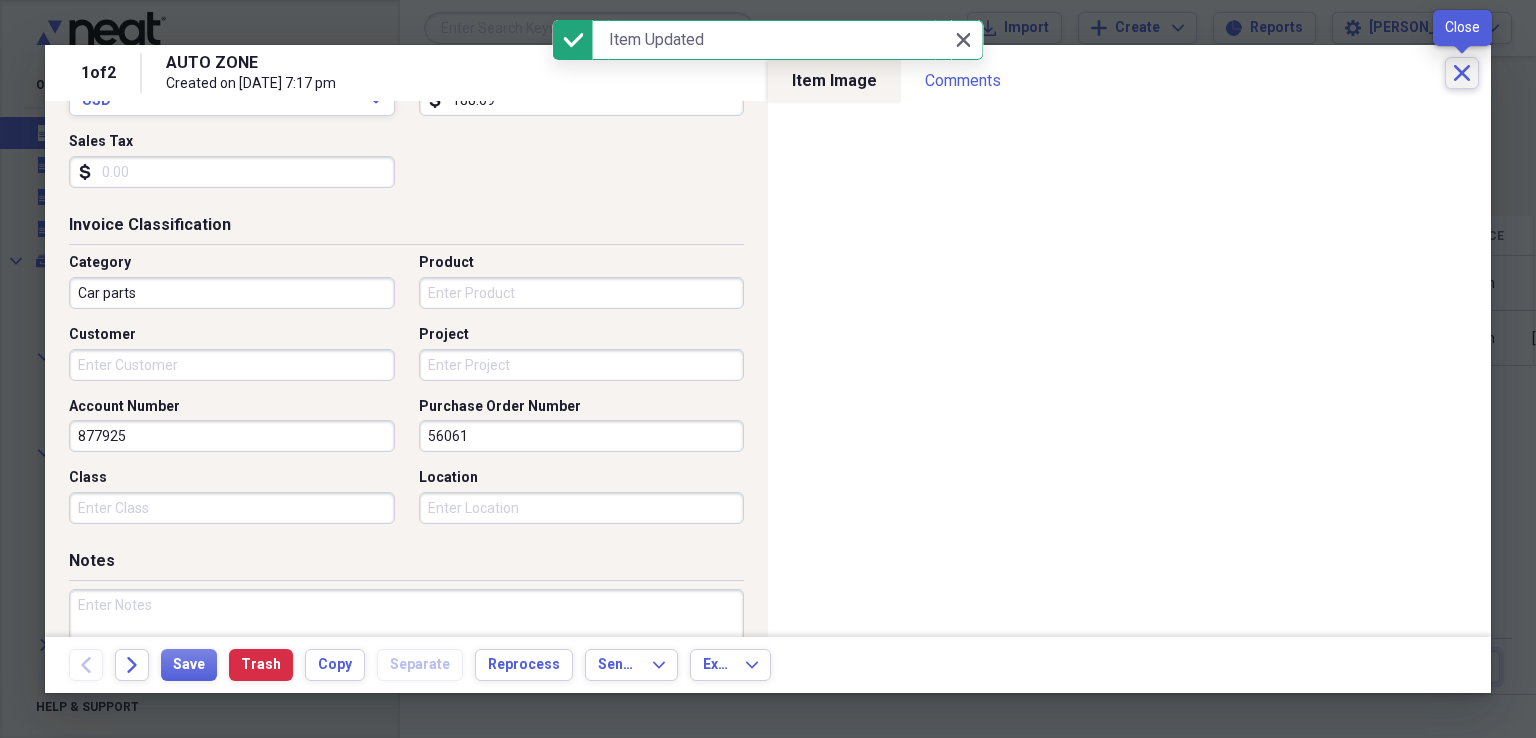 click on "Close" 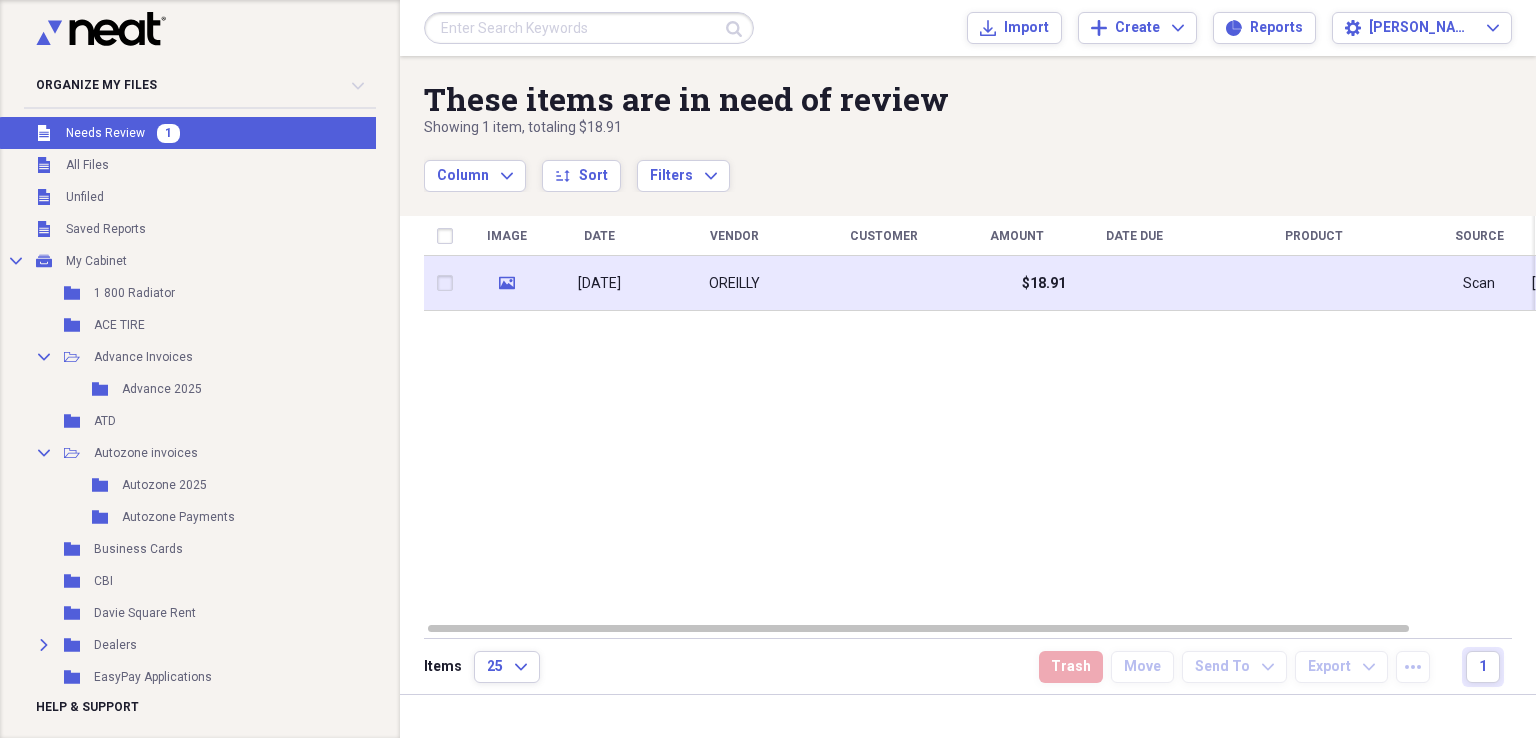 click on "OREILLY" at bounding box center (734, 283) 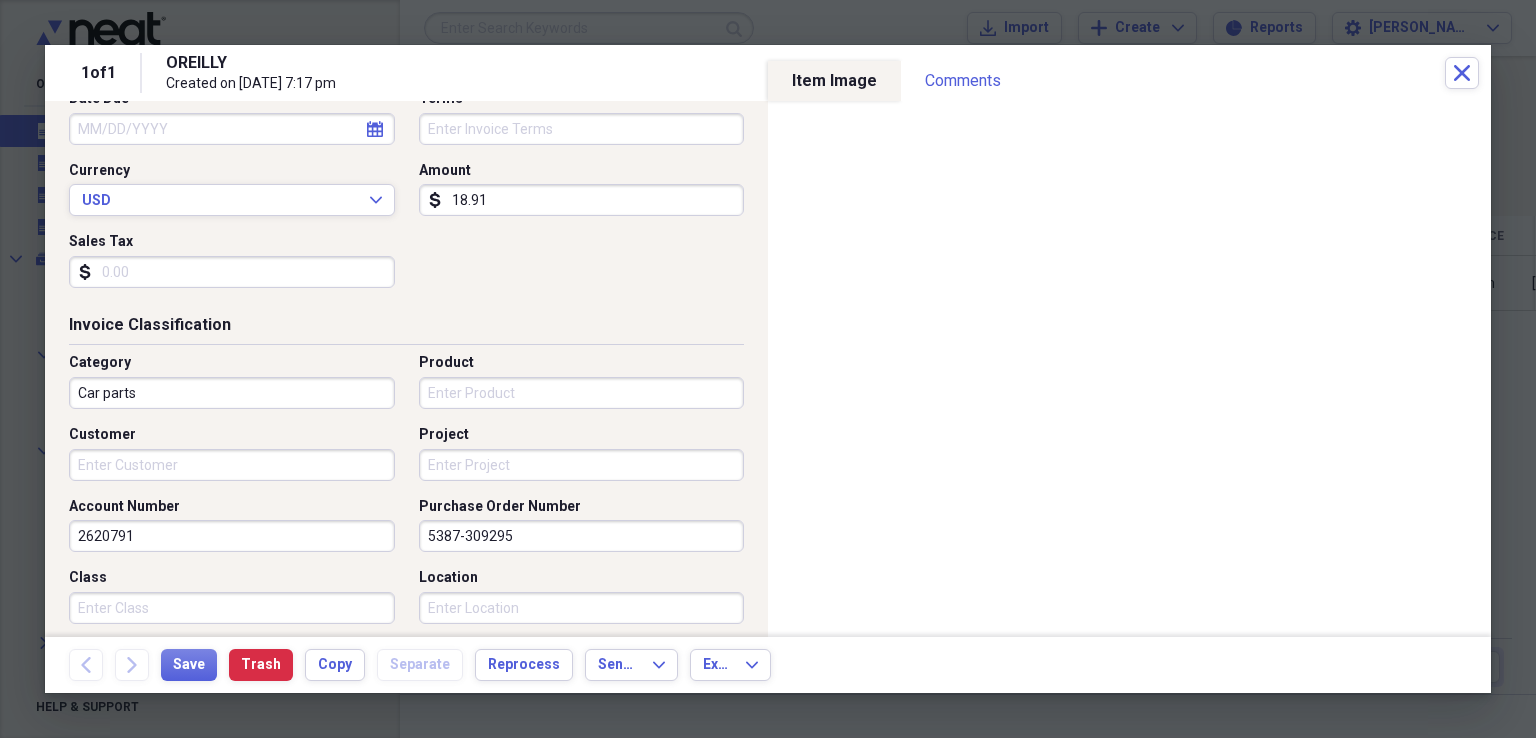 scroll, scrollTop: 400, scrollLeft: 0, axis: vertical 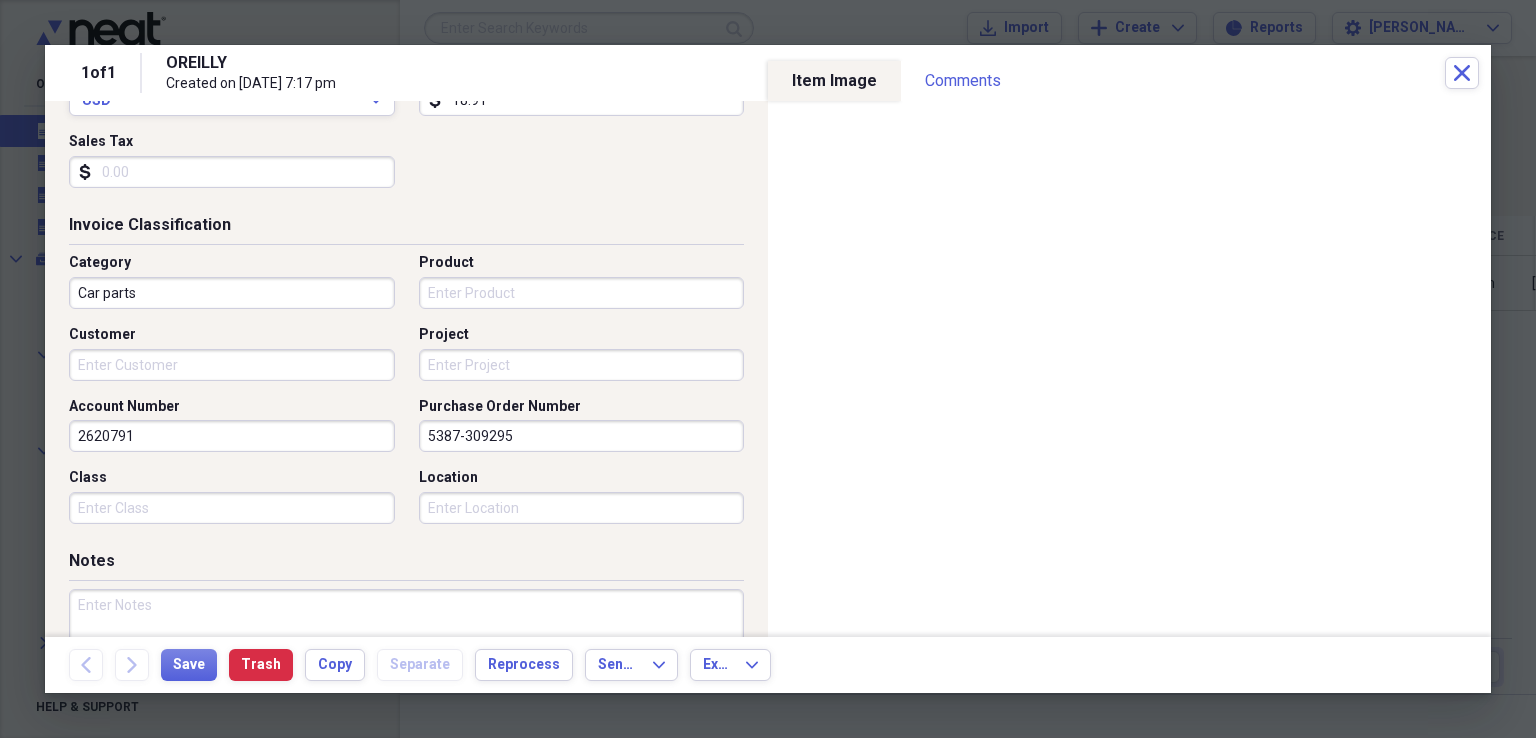 drag, startPoint x: 542, startPoint y: 433, endPoint x: 301, endPoint y: 438, distance: 241.05186 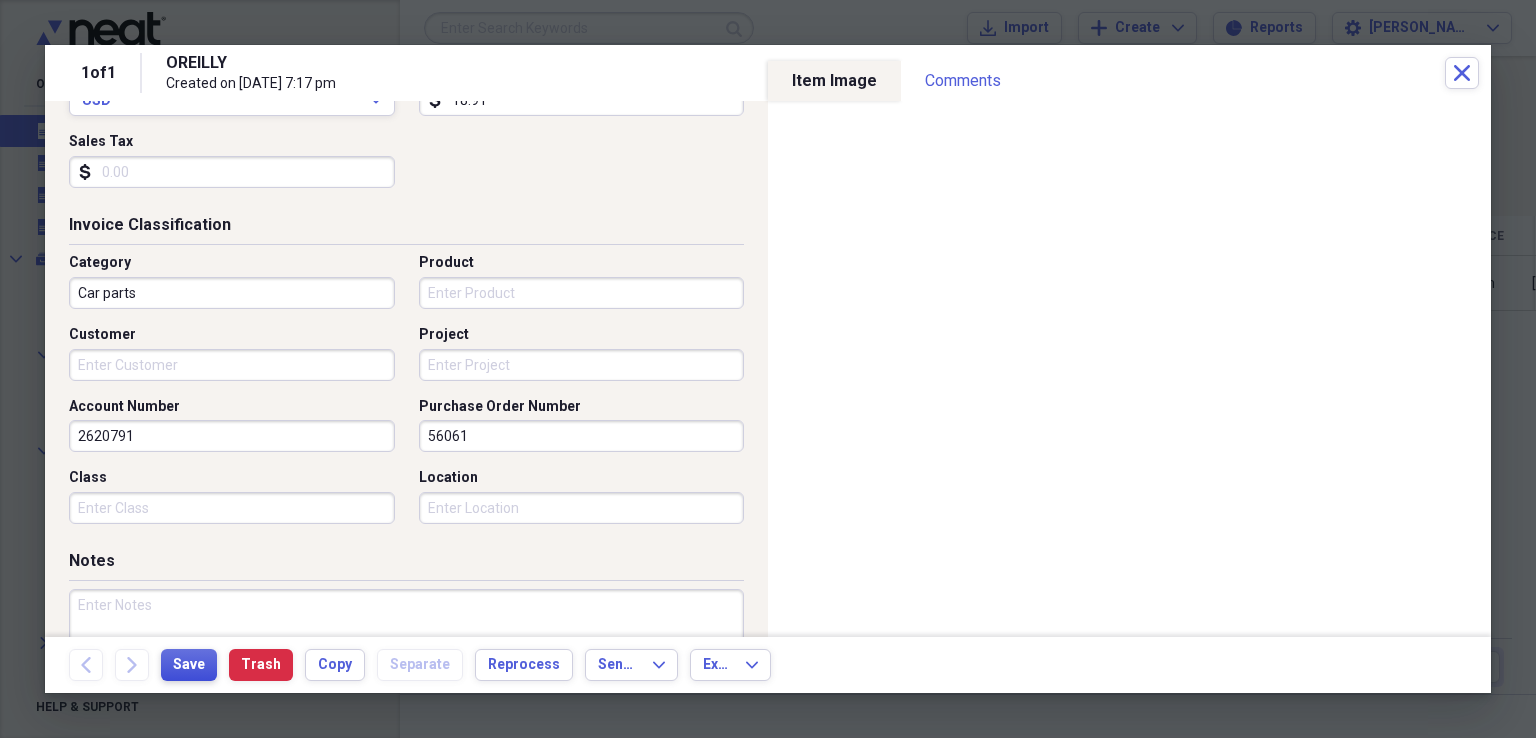 type on "56061" 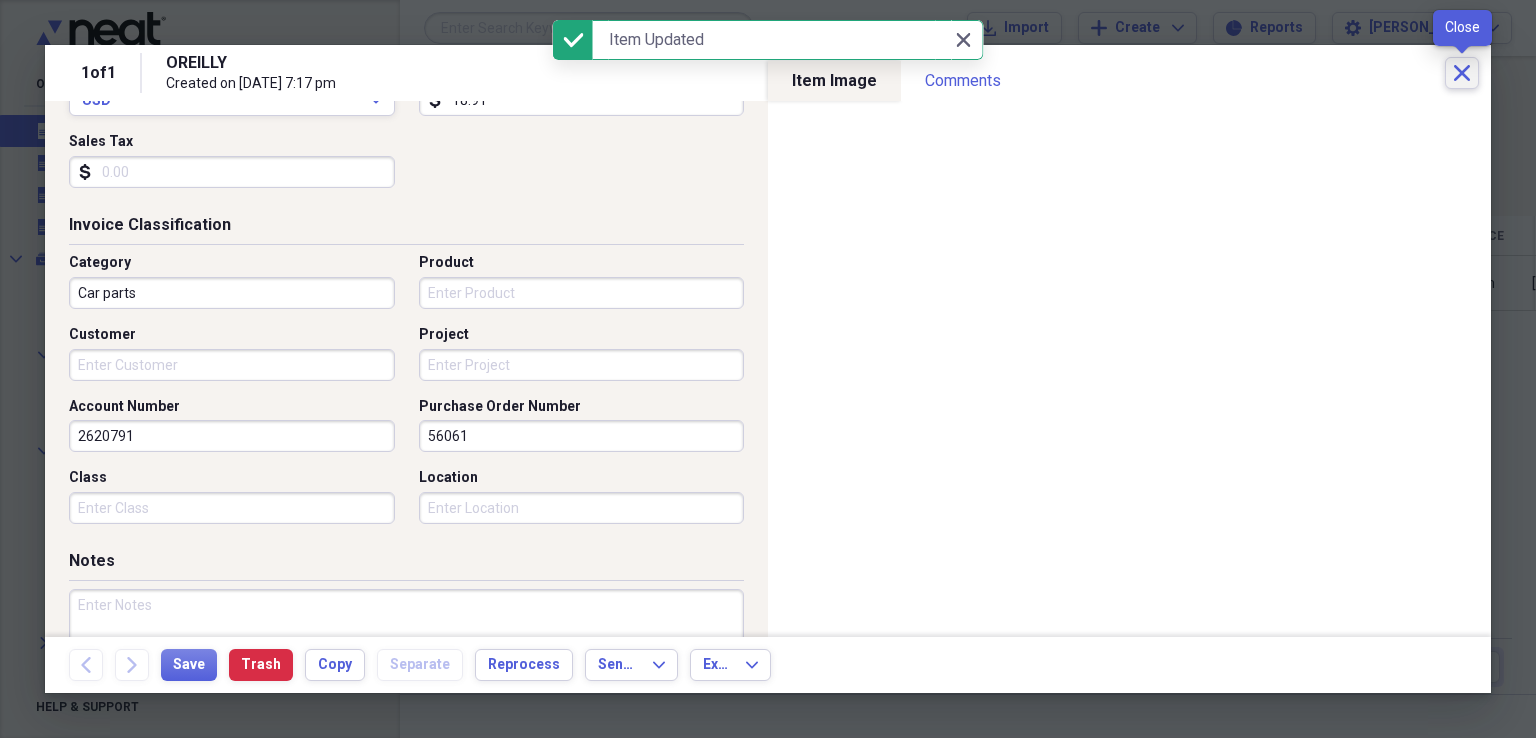 click on "Close" 